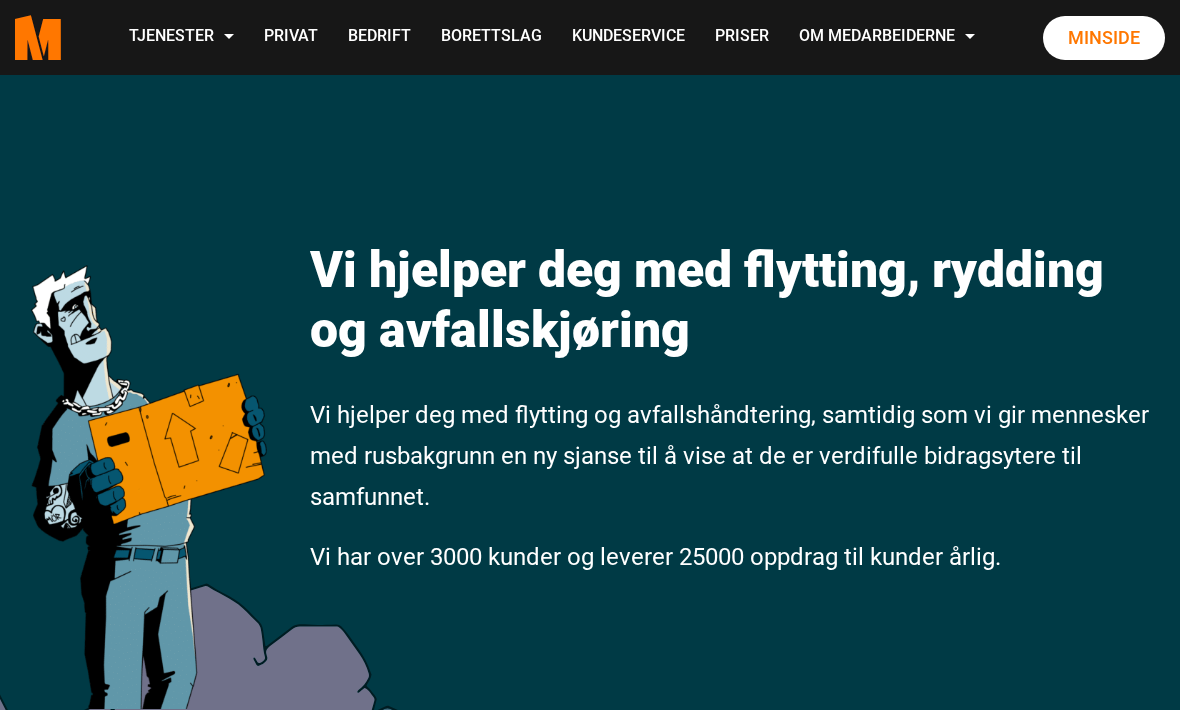 scroll, scrollTop: 0, scrollLeft: 0, axis: both 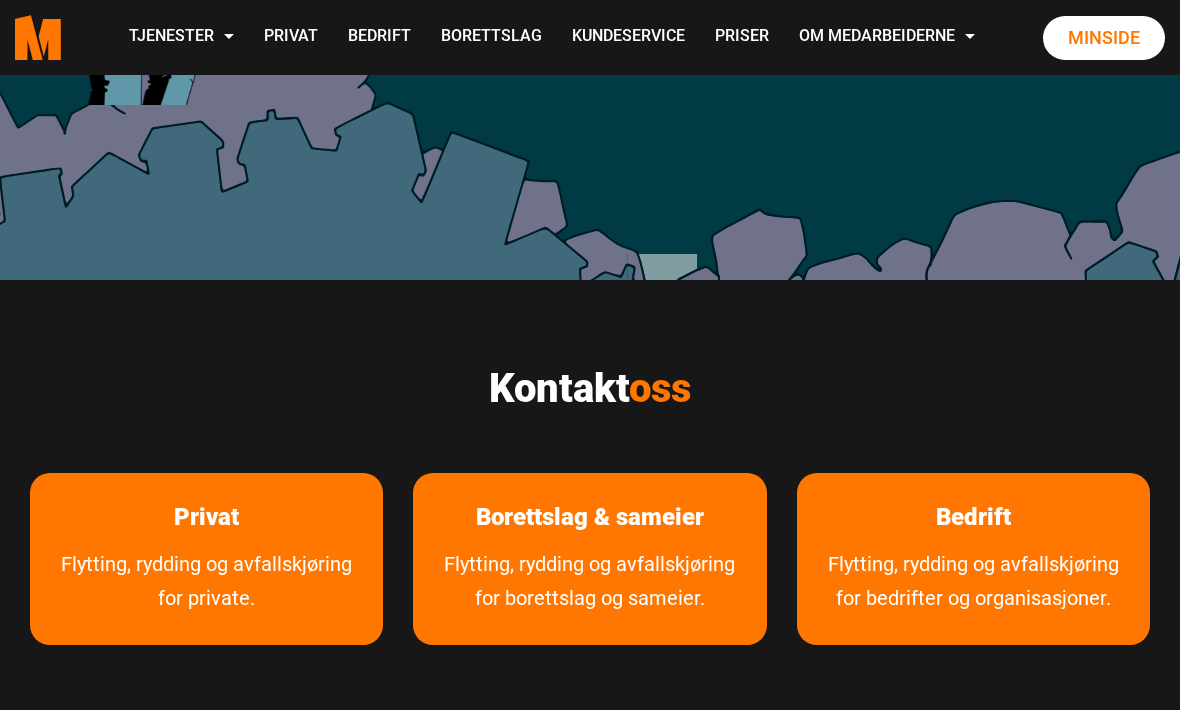 click on "Flytting, rydding og avfallskjøring for private." at bounding box center [206, 596] 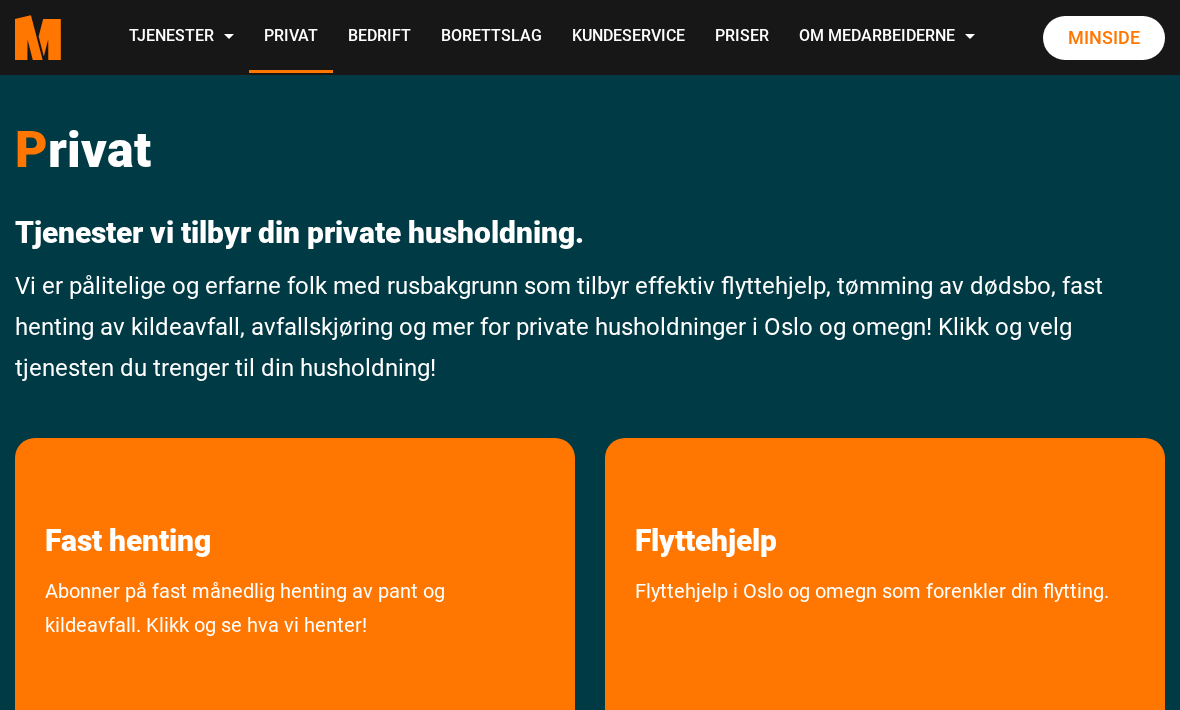 scroll, scrollTop: 0, scrollLeft: 0, axis: both 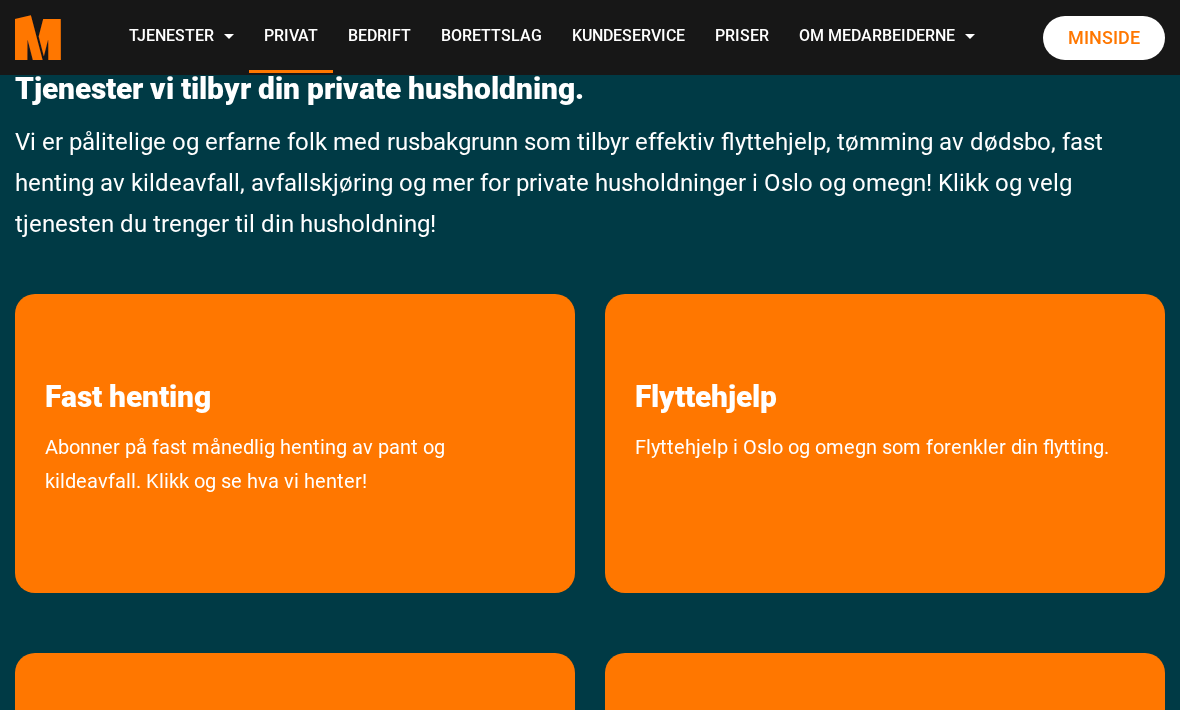 click on "Flyttehjelp   Flyttehjelp i Oslo og omegn som forenkler din flytting." at bounding box center (885, 443) 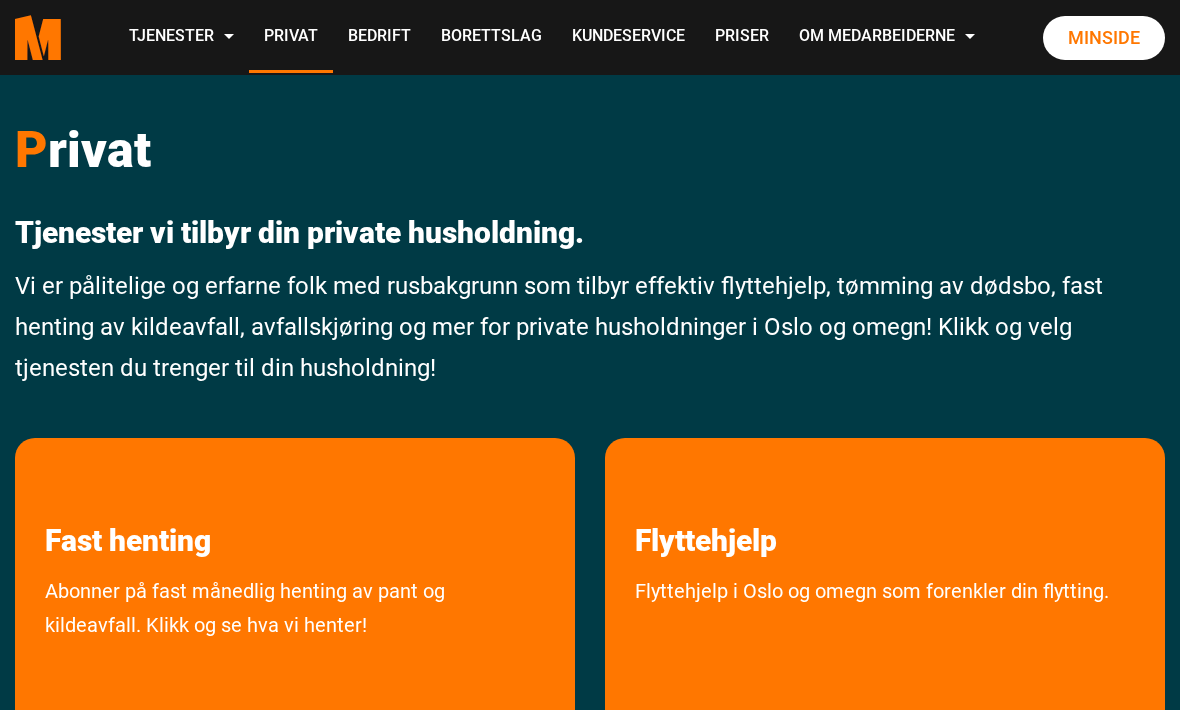 scroll, scrollTop: 210, scrollLeft: 0, axis: vertical 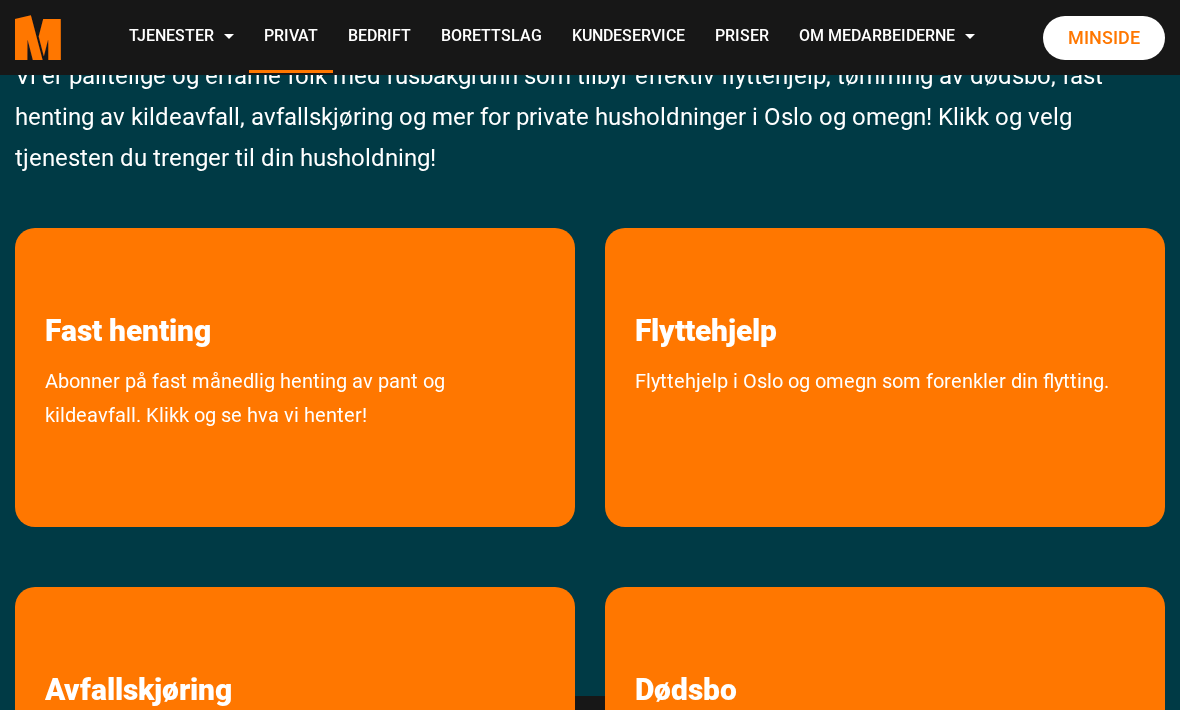 click on "Flyttehjelp i Oslo og omegn som forenkler din flytting." at bounding box center [872, 423] 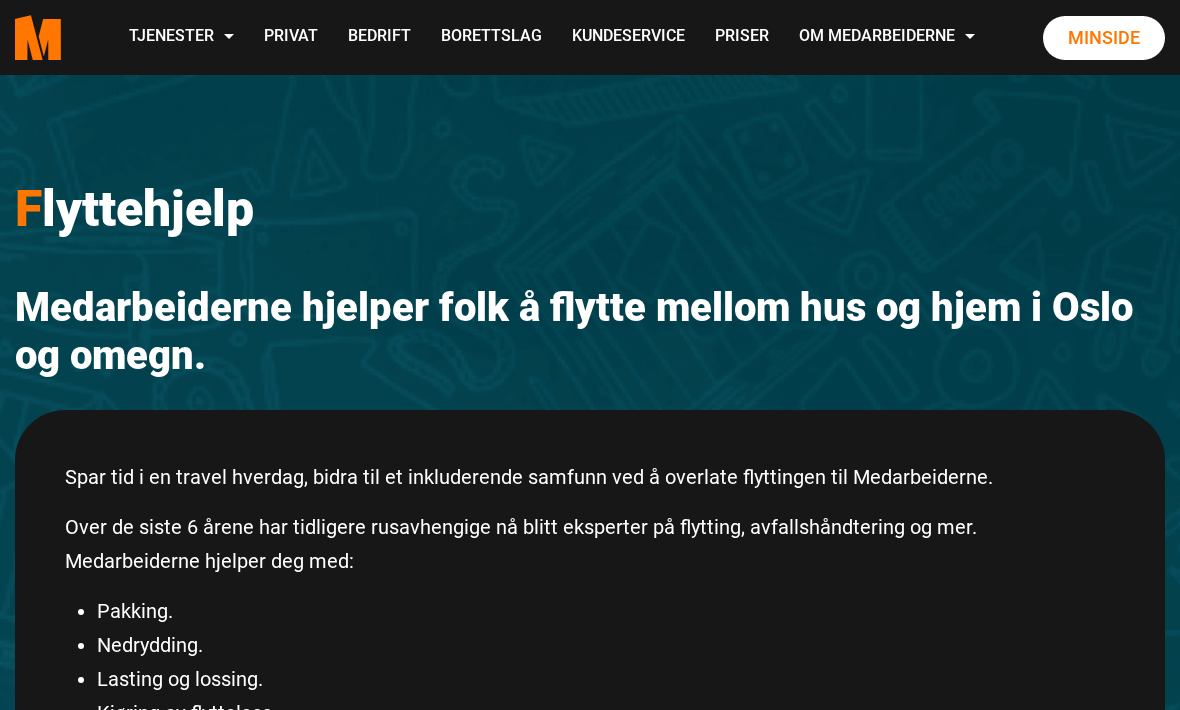 scroll, scrollTop: 147, scrollLeft: 0, axis: vertical 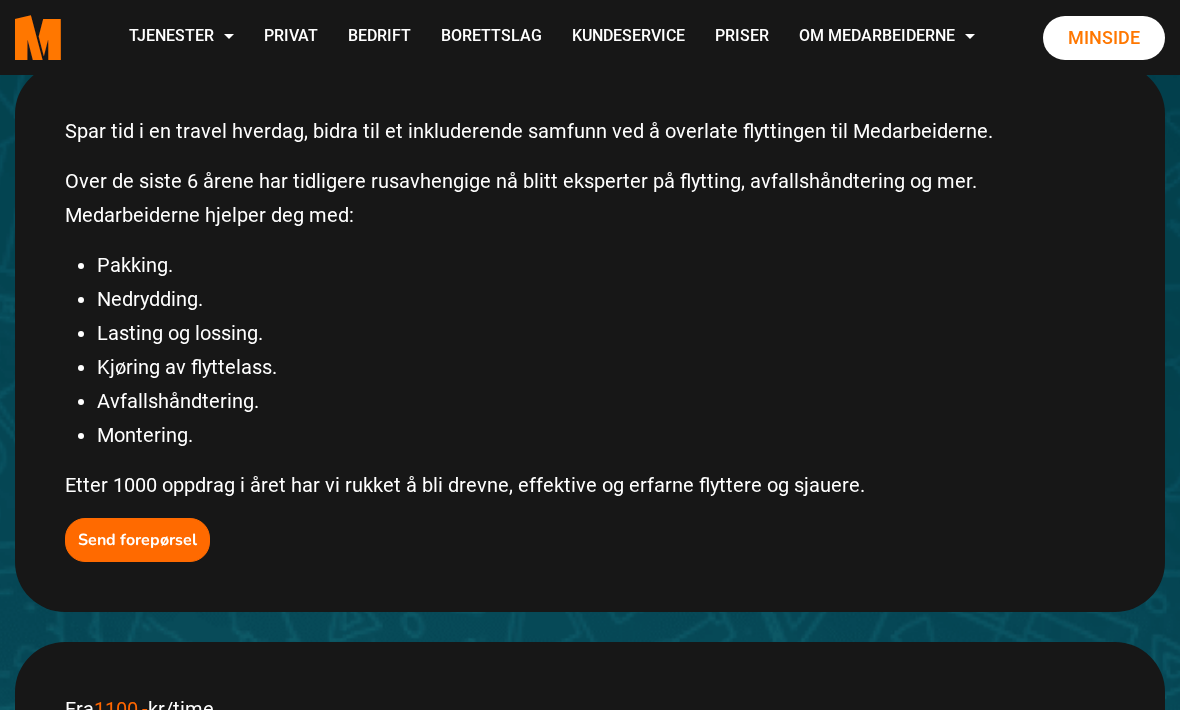 click on "Send forepørsel" at bounding box center (137, 540) 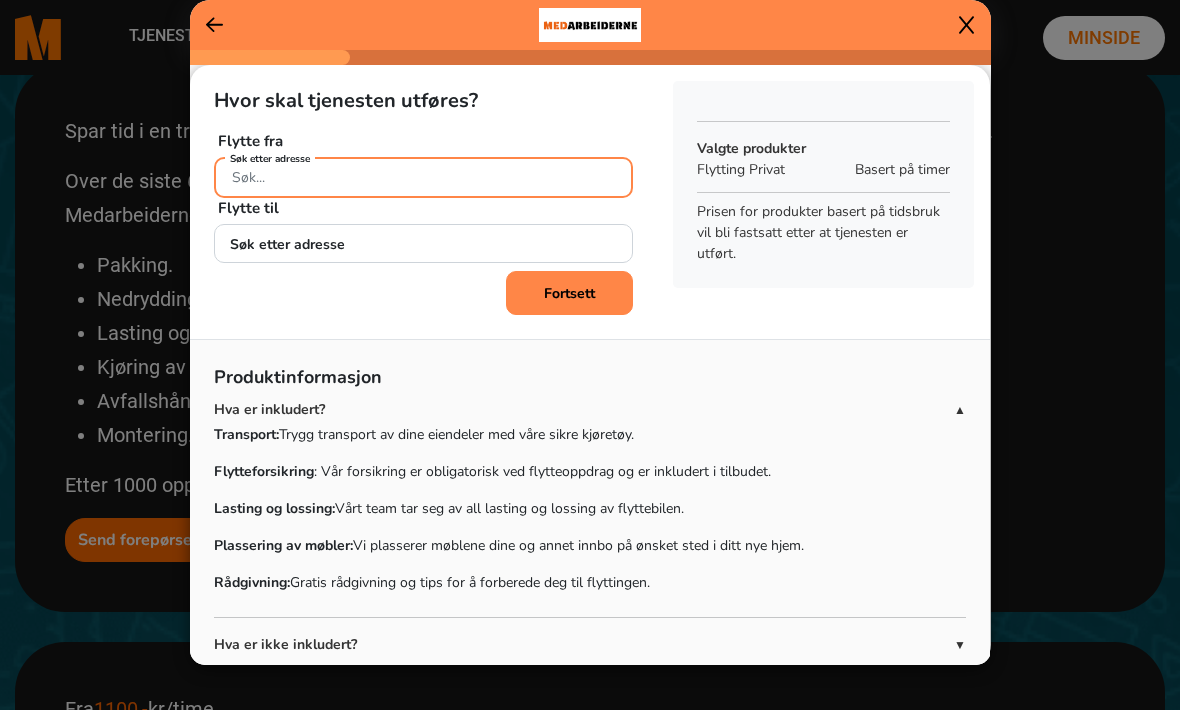 click on "Søk etter adresse" 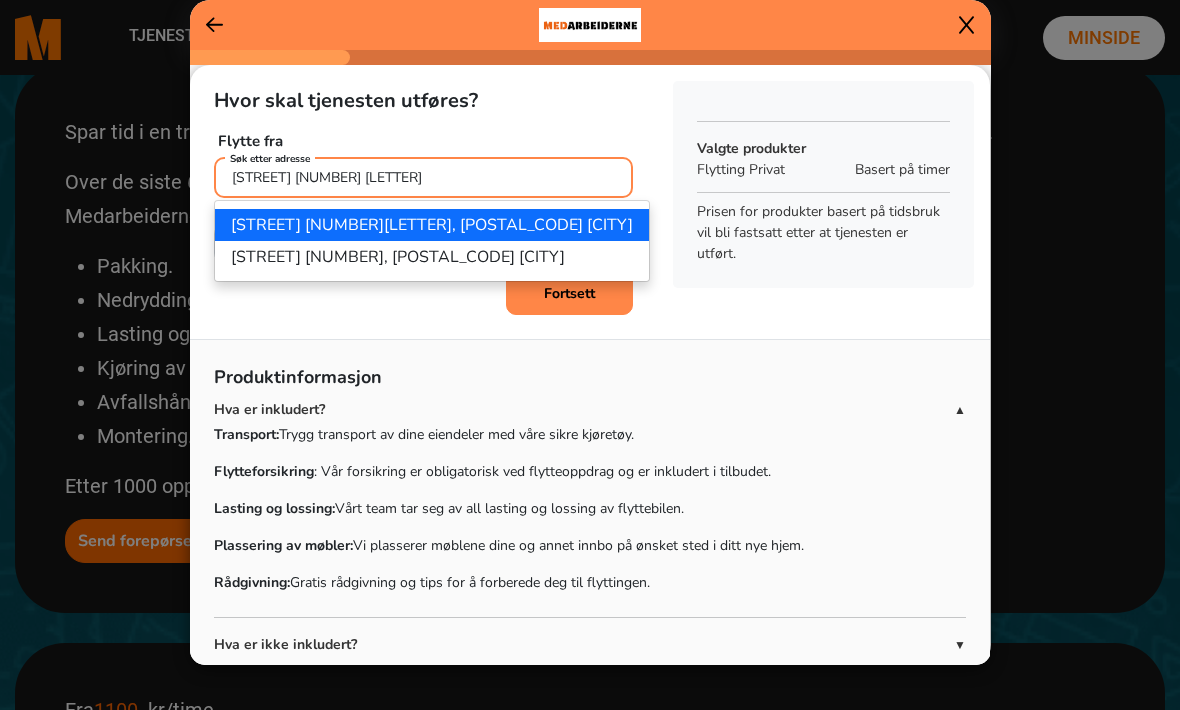 click on "[STREET] [NUMBER][LETTER], [POSTAL_CODE] [CITY]" at bounding box center (432, 225) 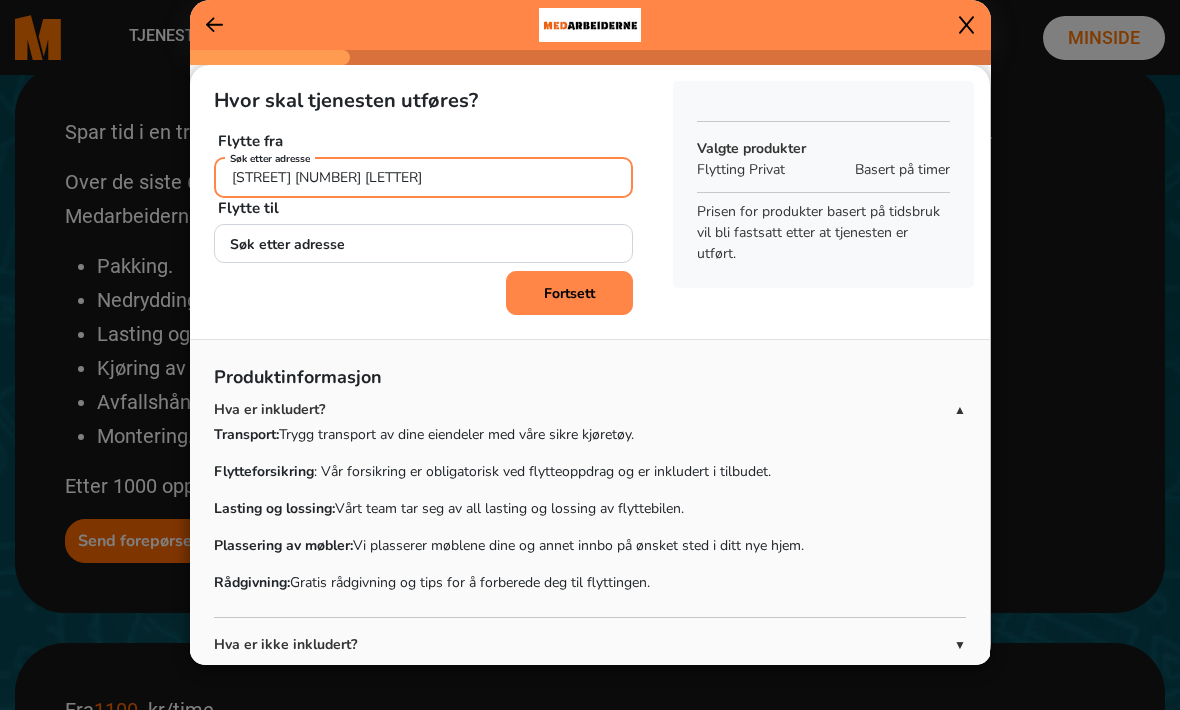 type on "[STREET] [NUMBER][LETTER], [POSTAL_CODE] [CITY]" 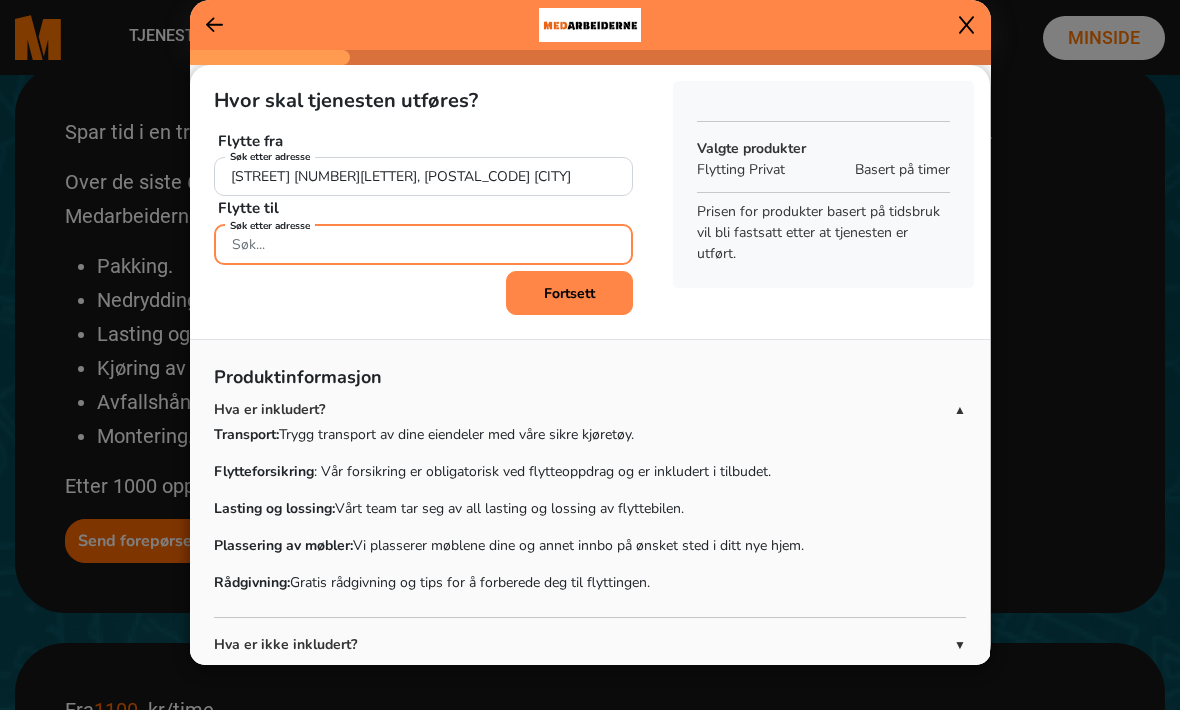 click on "Søk etter adresse" at bounding box center [423, 244] 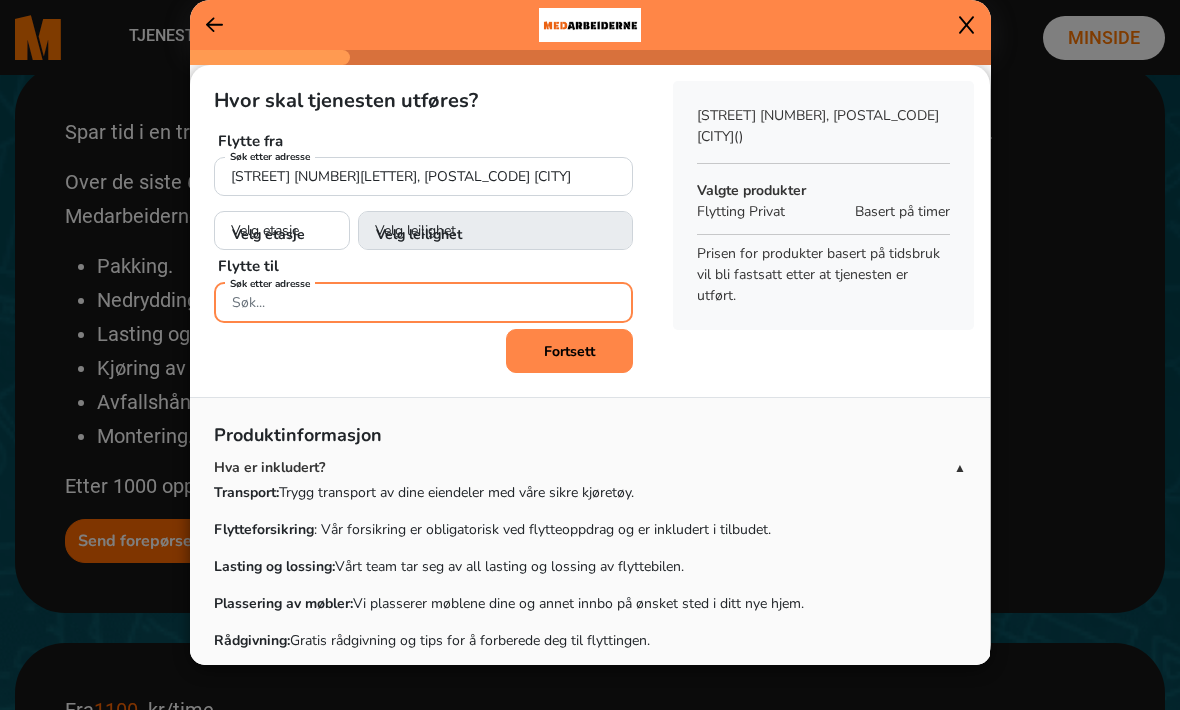 type on "b" 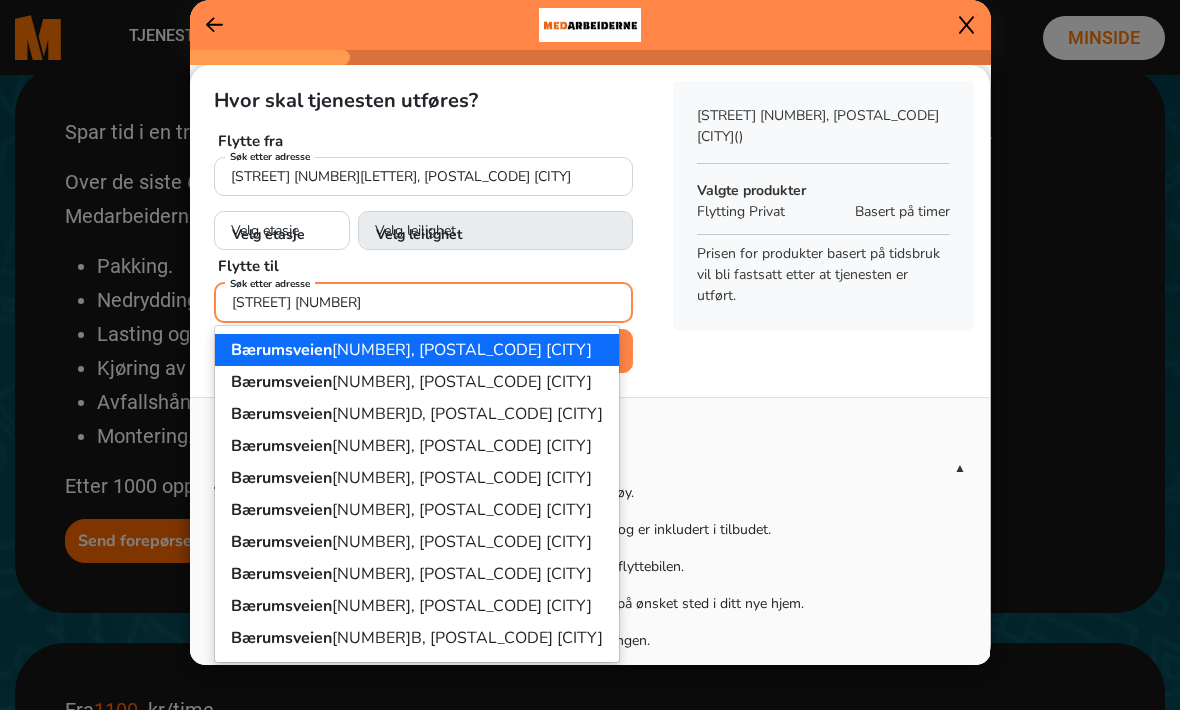 type on "[STREET] [NUMBER]" 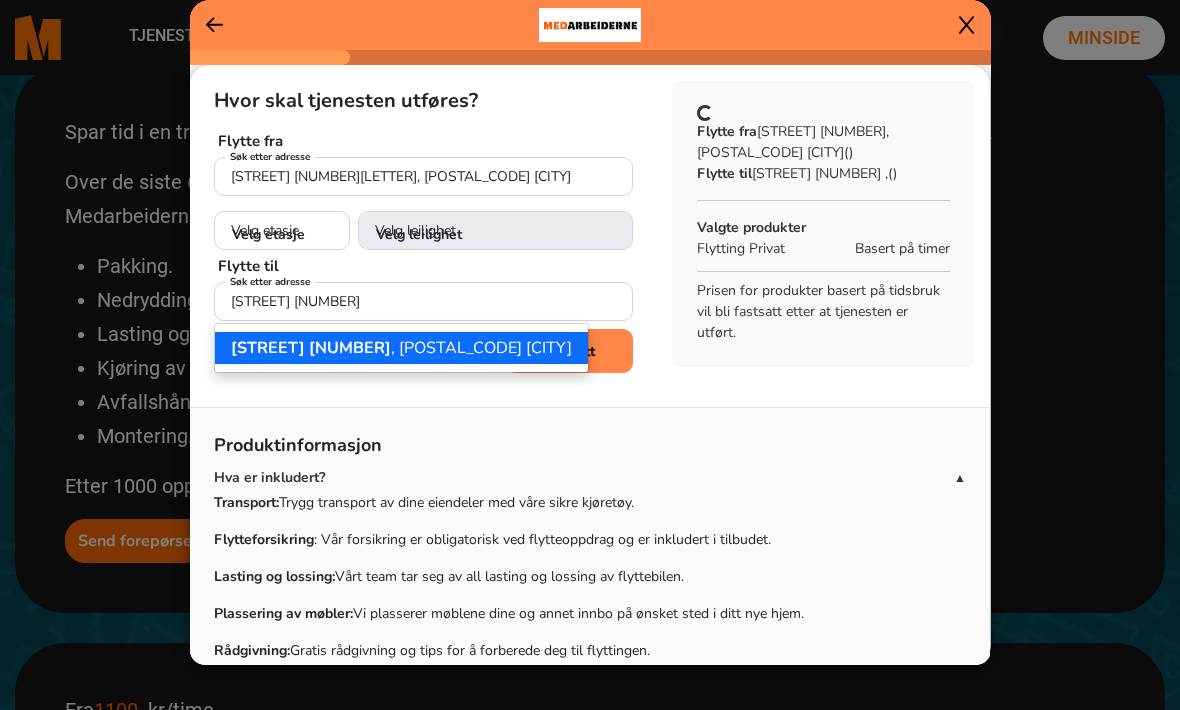 scroll, scrollTop: 346, scrollLeft: 0, axis: vertical 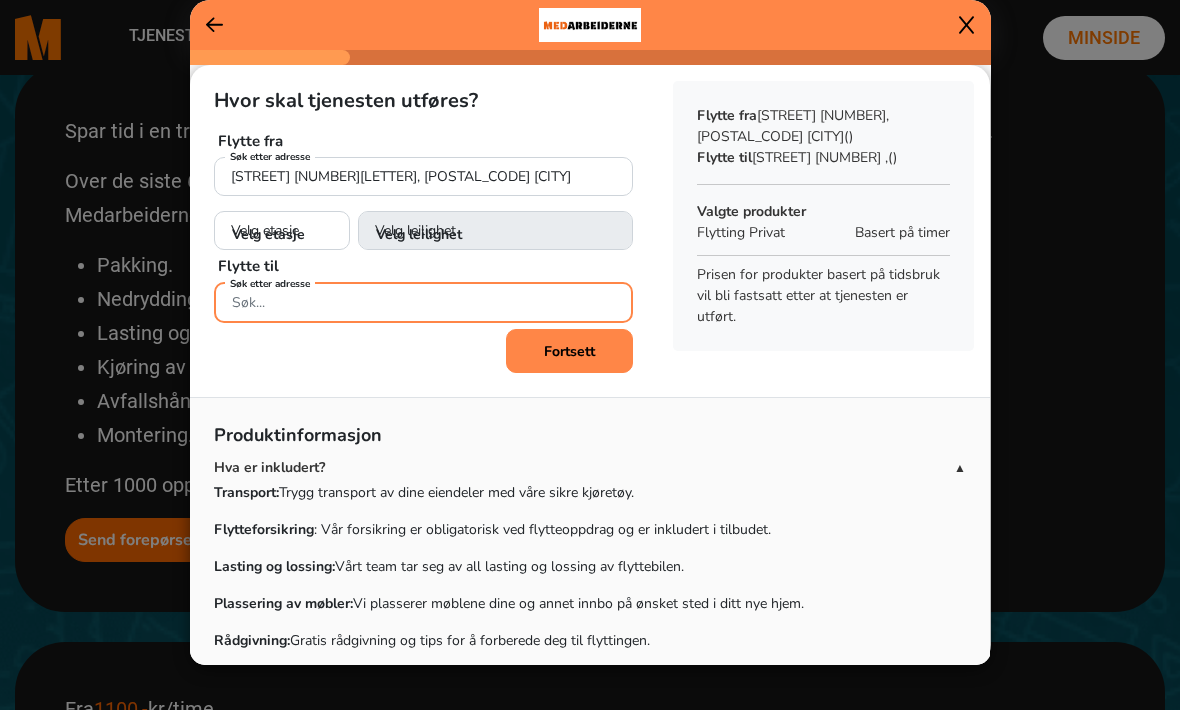 click on "Søk etter adresse" at bounding box center (423, 302) 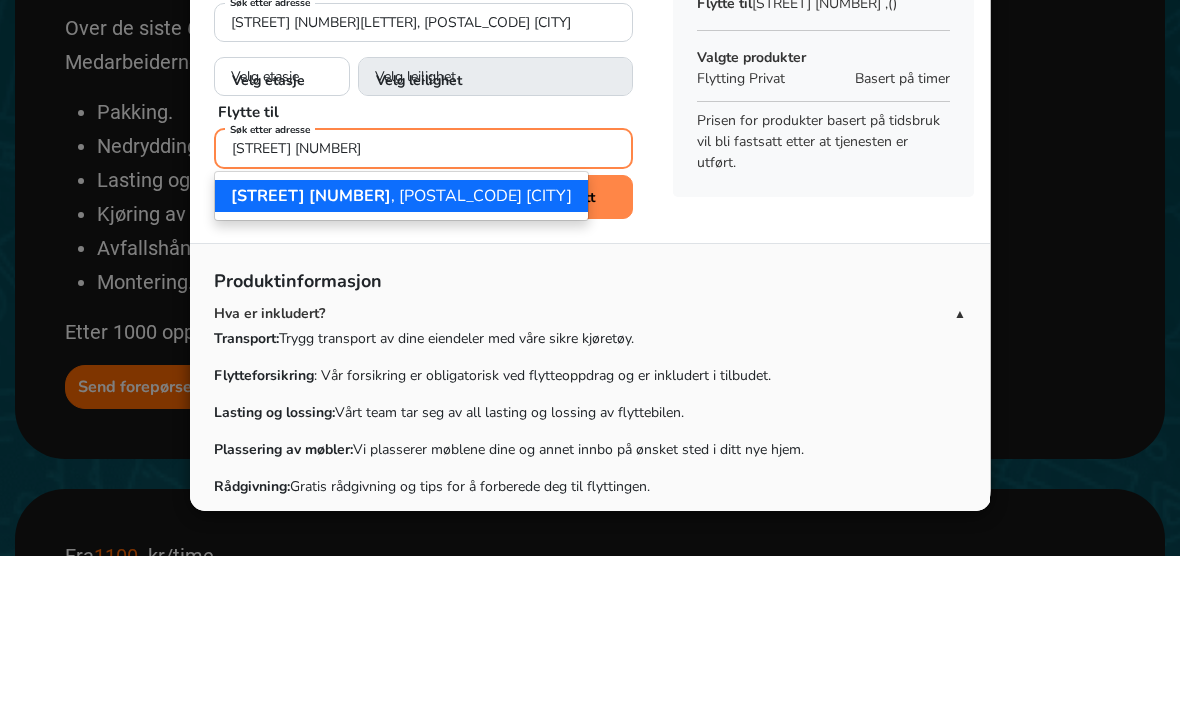 click on "Bærumsveien [NUMBER] , [POSTAL_CODE] [CITY]" at bounding box center (401, 350) 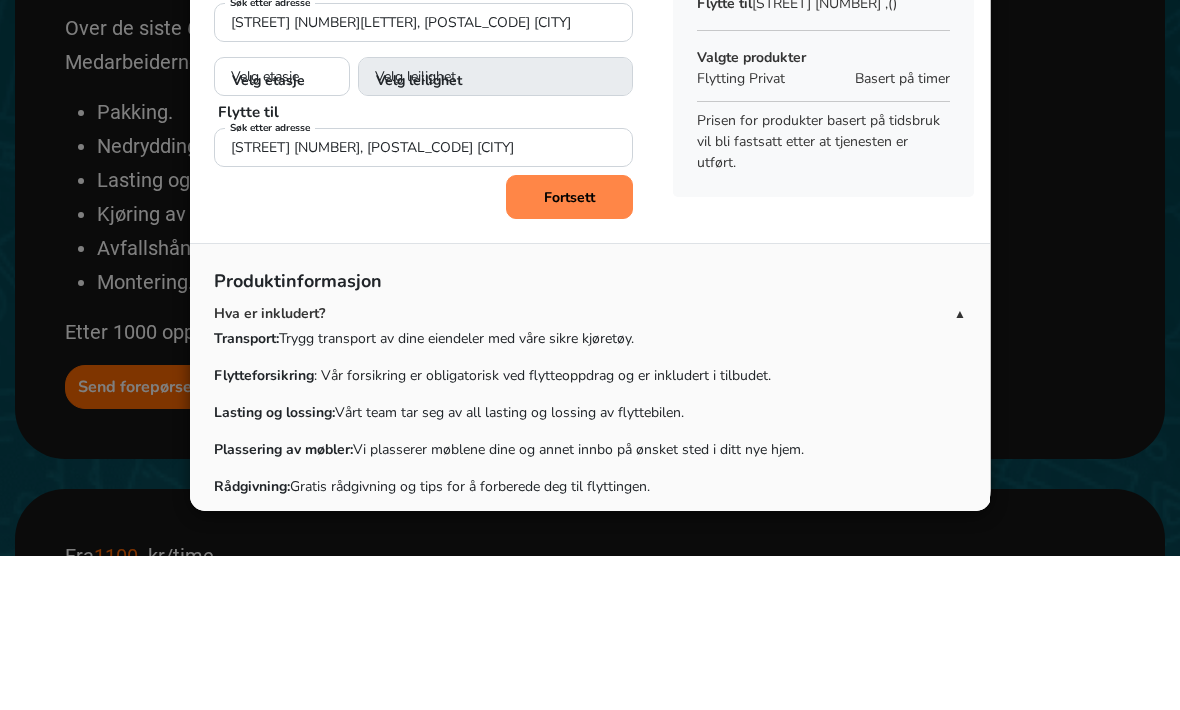 click on "Fortsett" at bounding box center (569, 351) 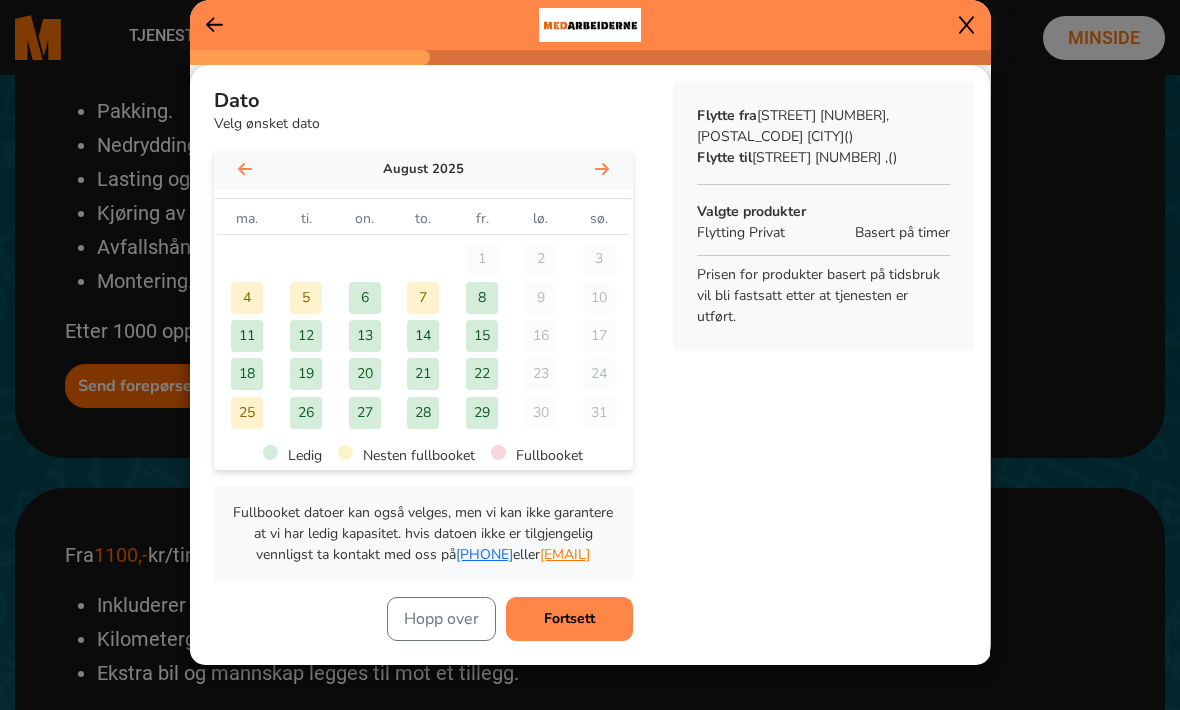 click on "18" 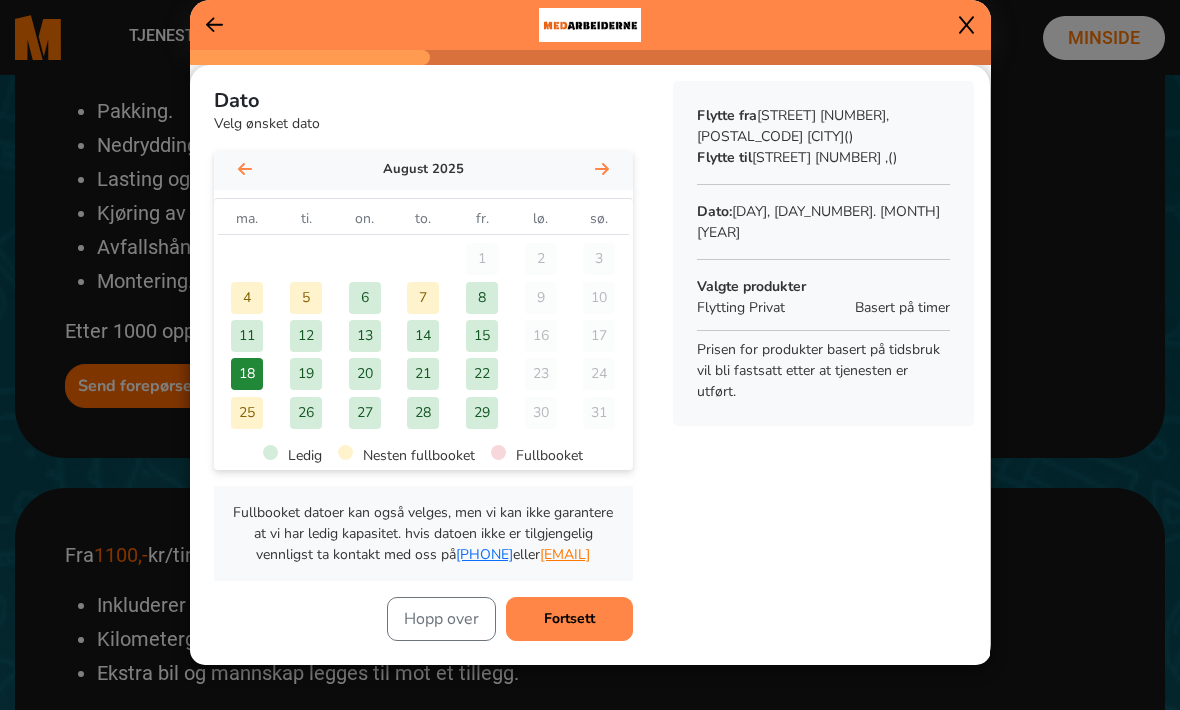click on "Fortsett" at bounding box center (569, 618) 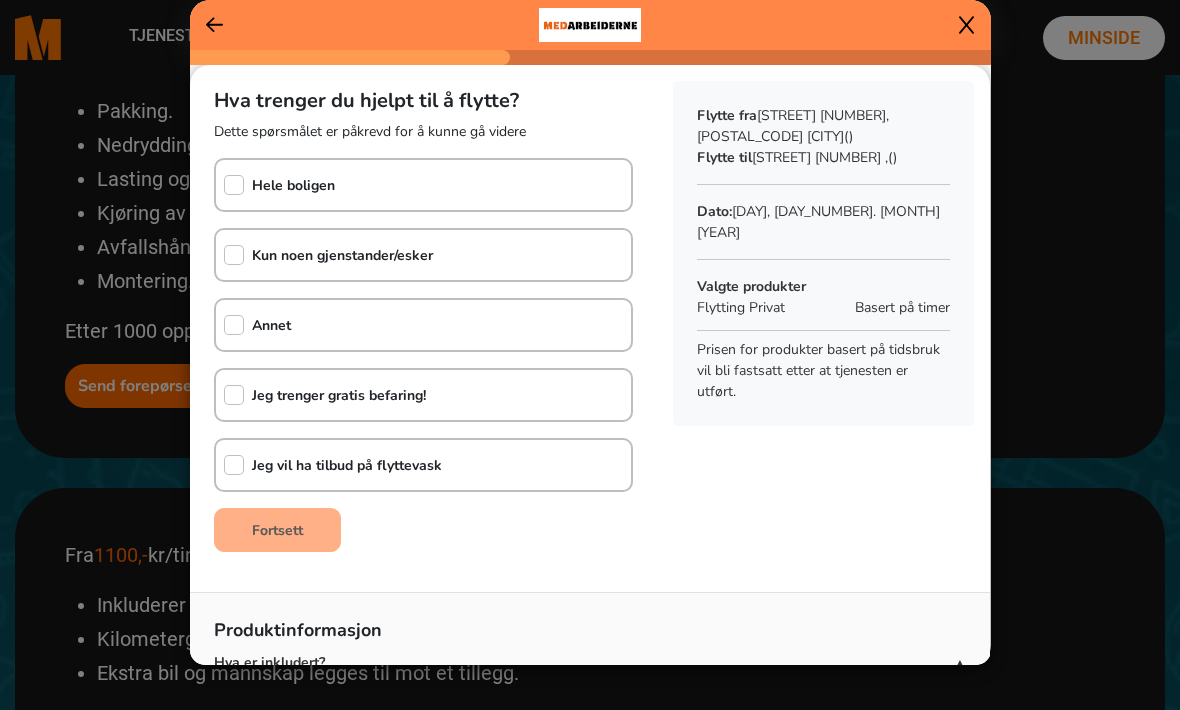 click 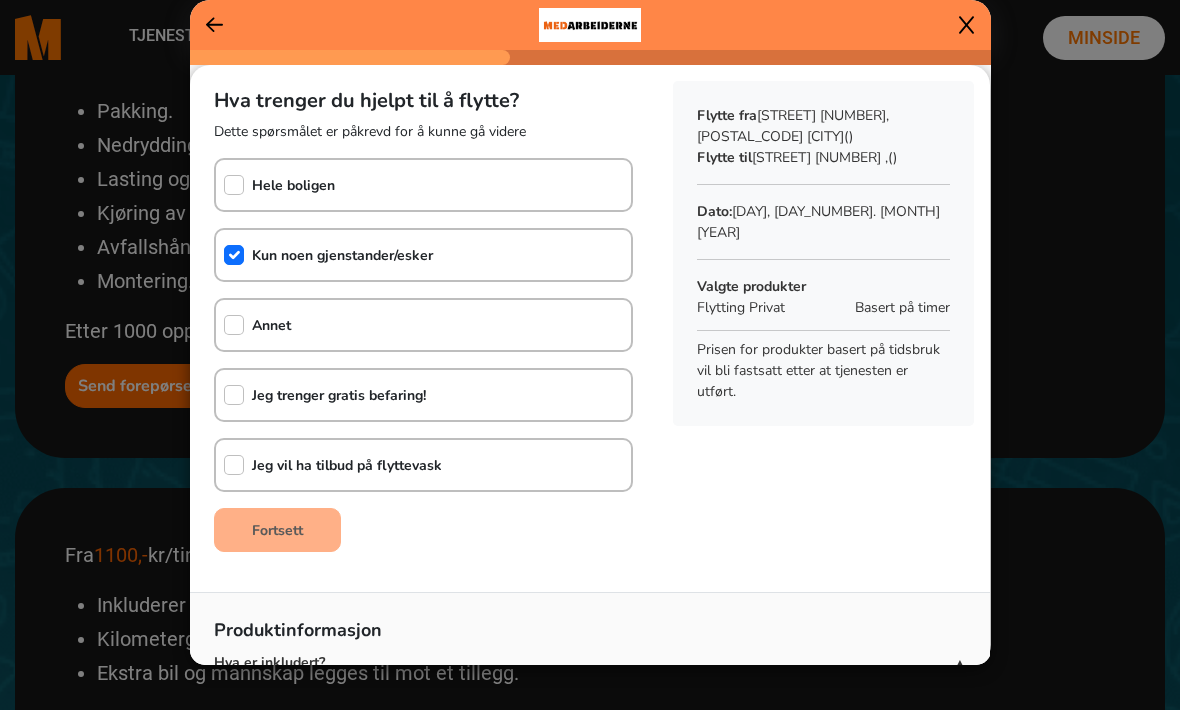 checkbox on "true" 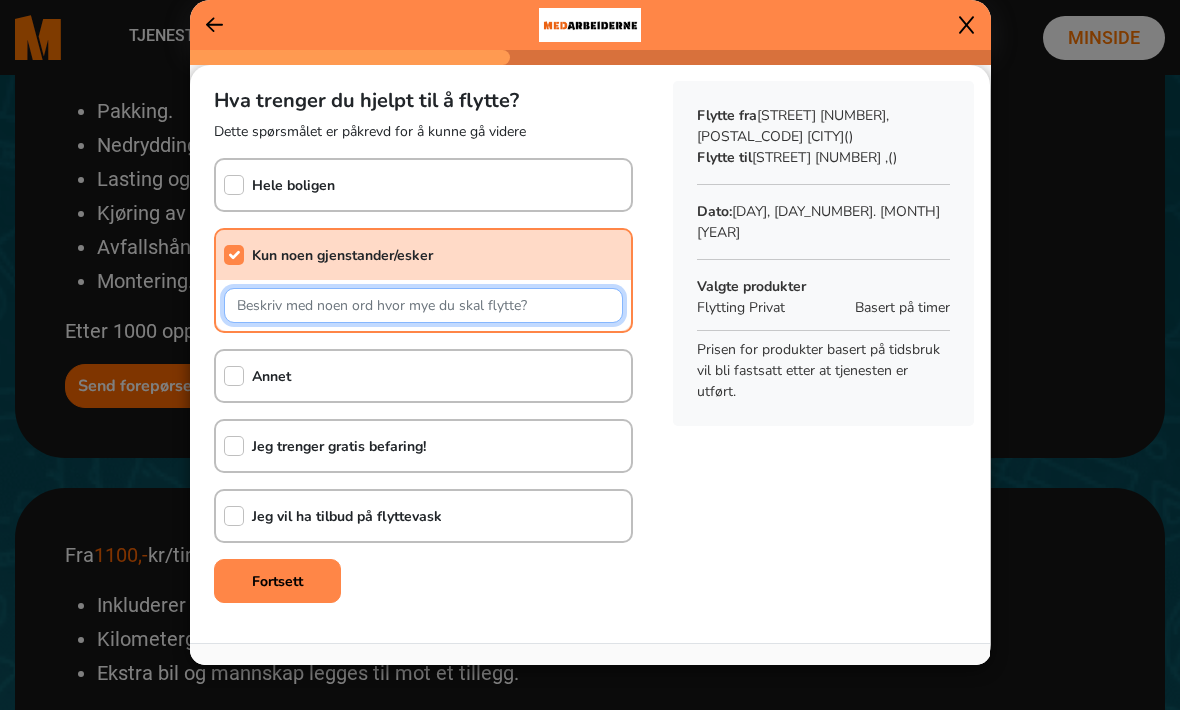 click 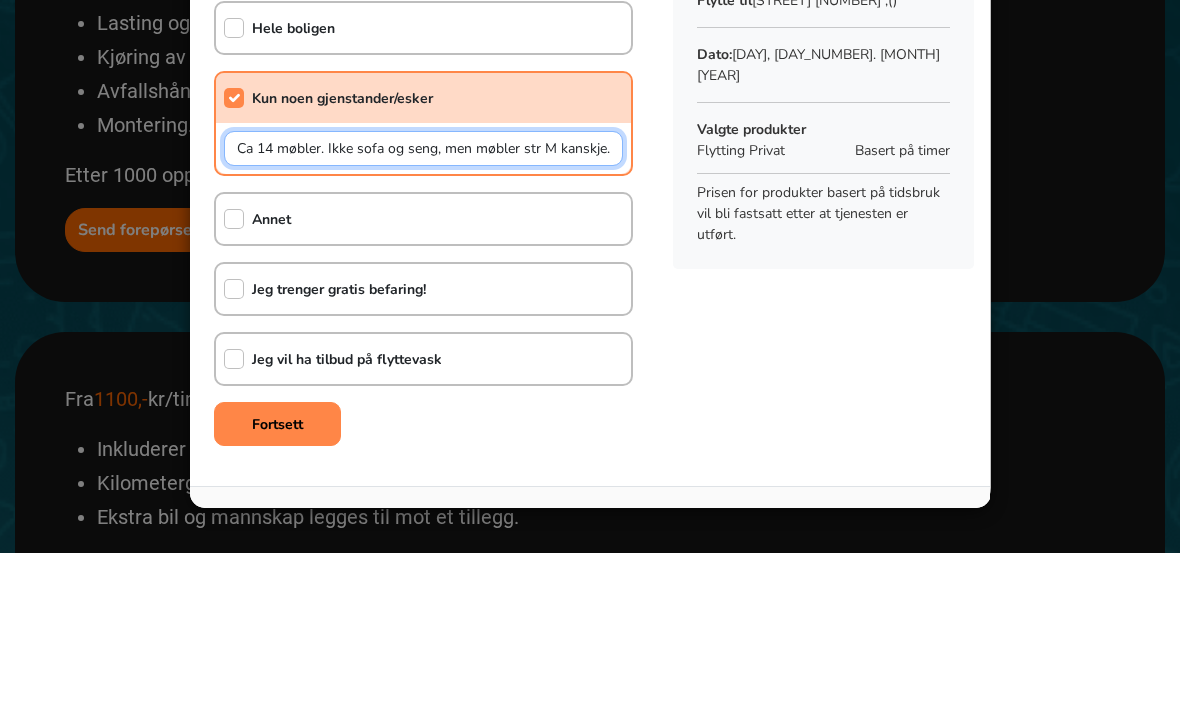 type on "Ca 14 møbler. Ikke sofa og seng, men møbler str M kanskje.  Samt ca 10 flytteesker" 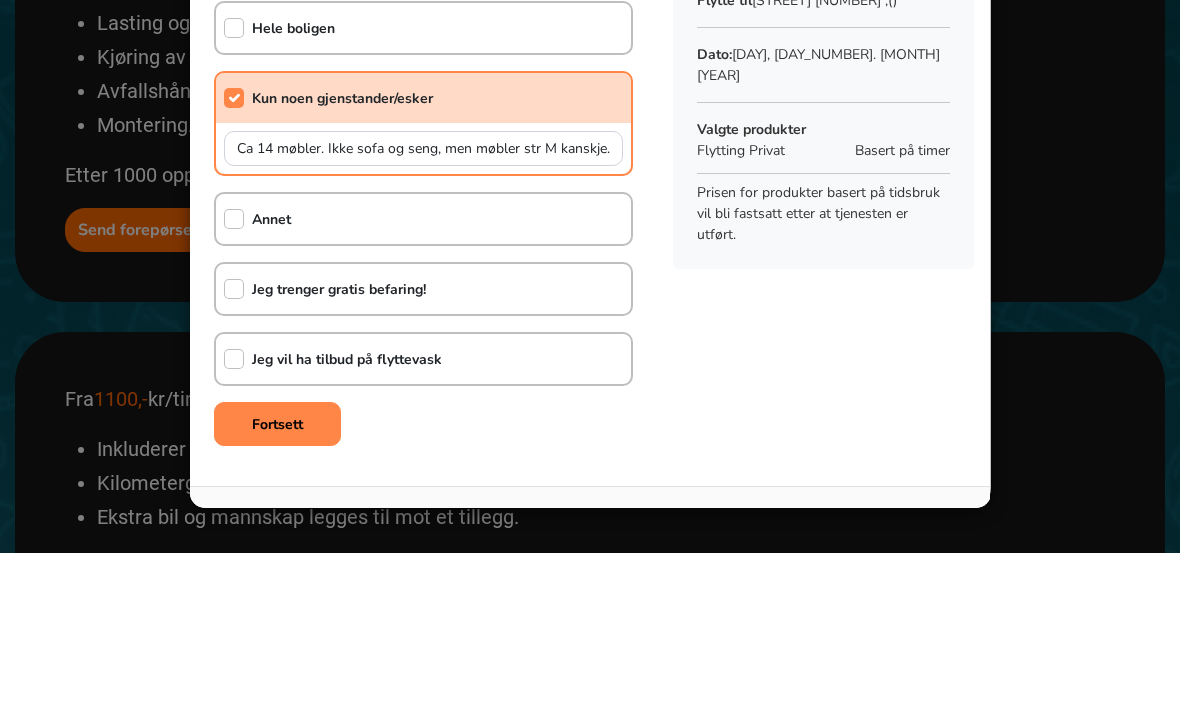 scroll, scrollTop: 657, scrollLeft: 0, axis: vertical 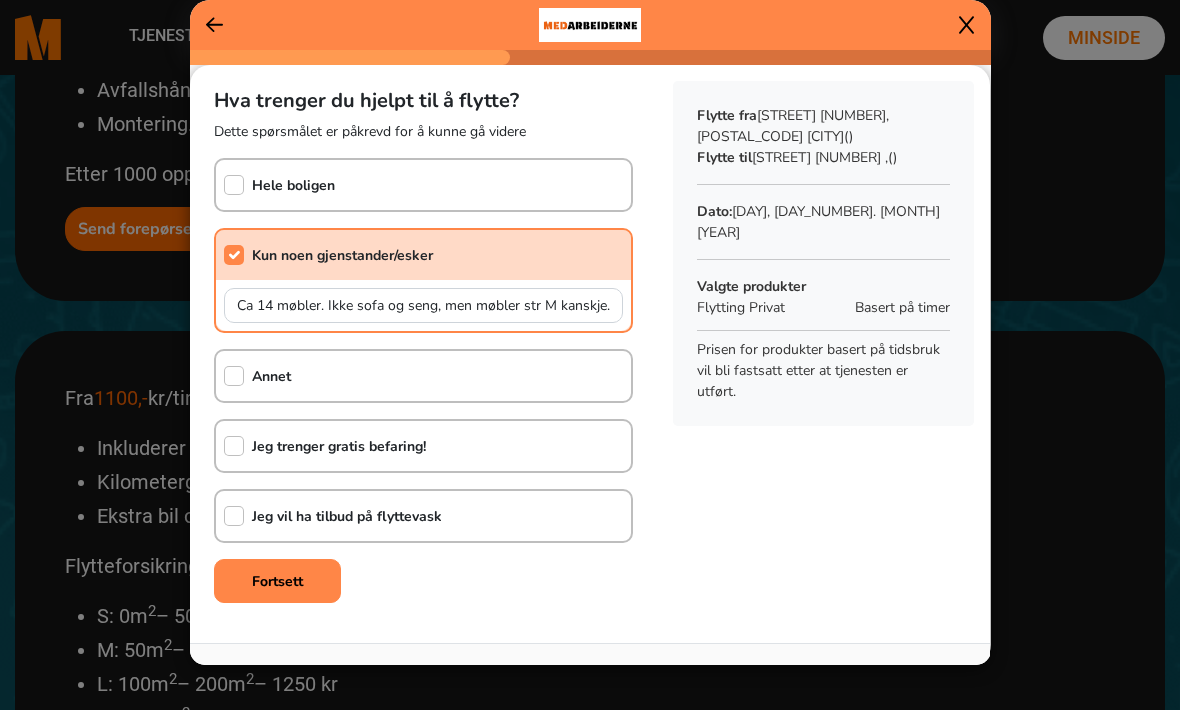 click on "Fortsett" 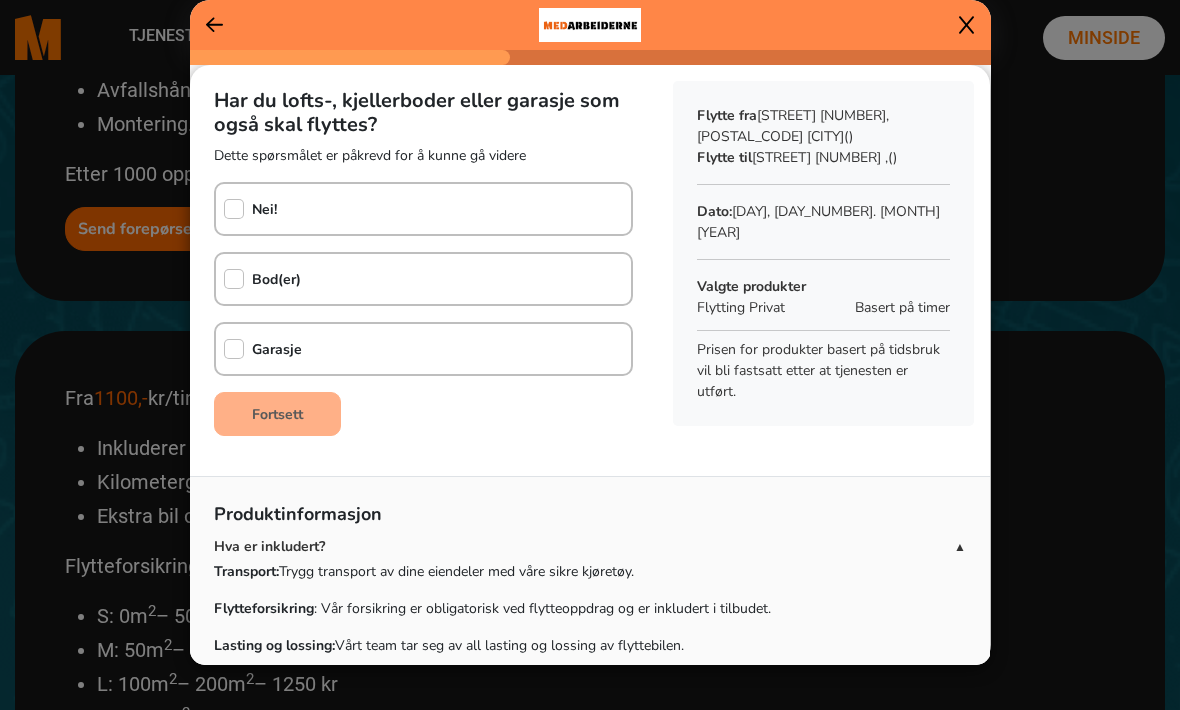click 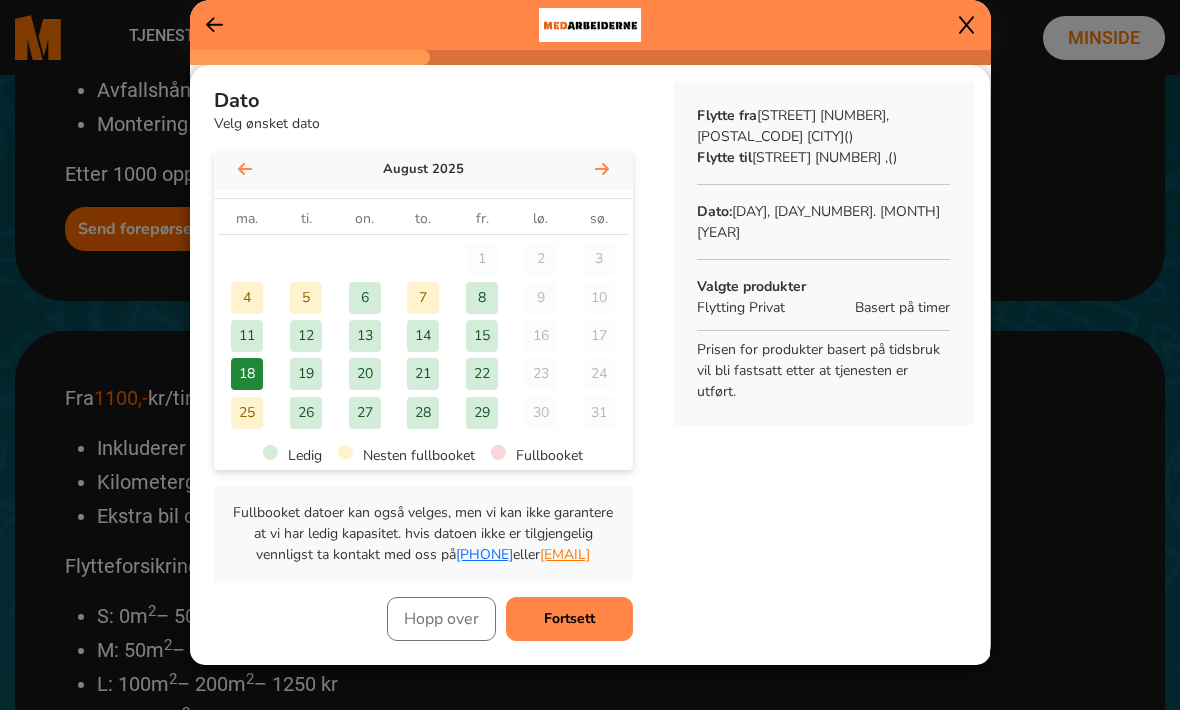 click on "Fortsett" at bounding box center [569, 619] 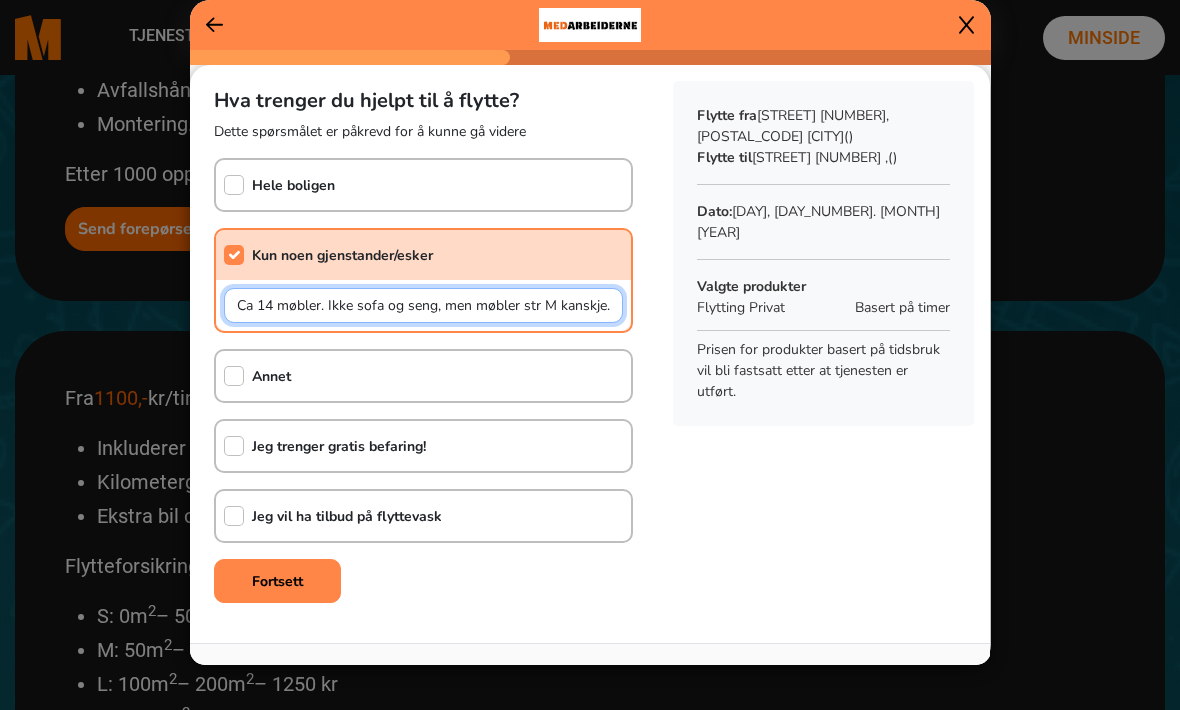 click on "Ca 14 møbler. Ikke sofa og seng, men møbler str M kanskje.  Samt ca 10 flytteesker" 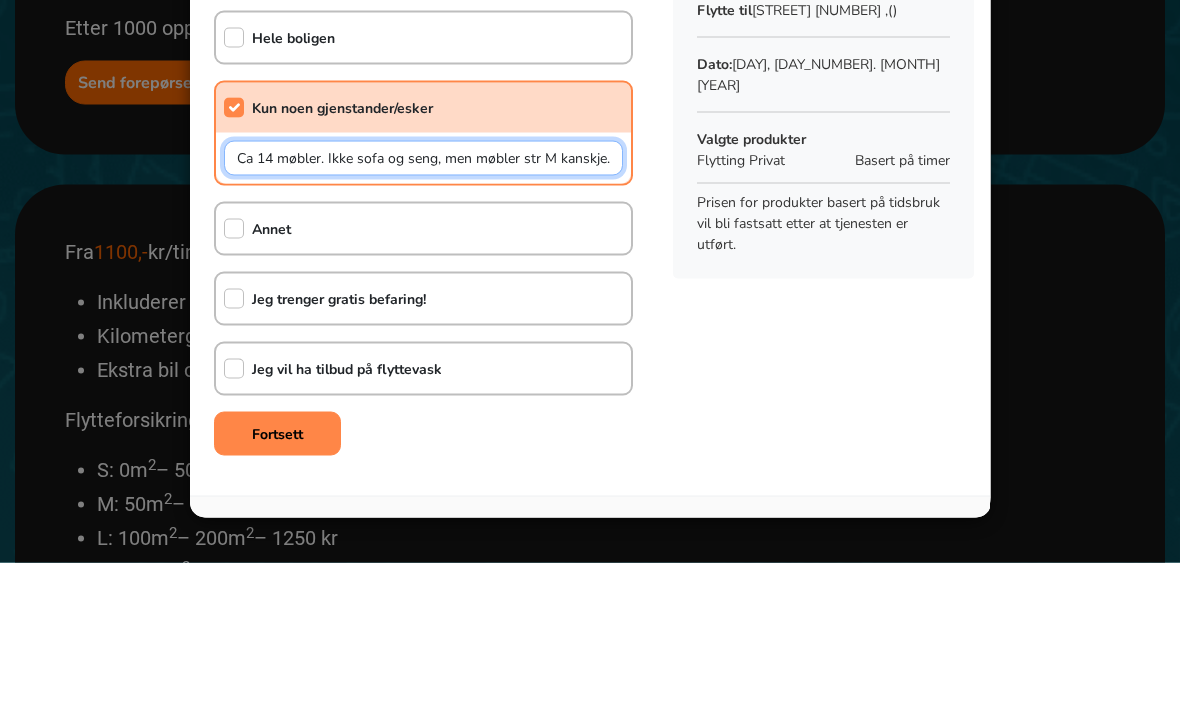 click on "Ca 14 møbler. Ikke sofa og seng, men møbler str M kanskje.  Samt ca 10 flytteesker" 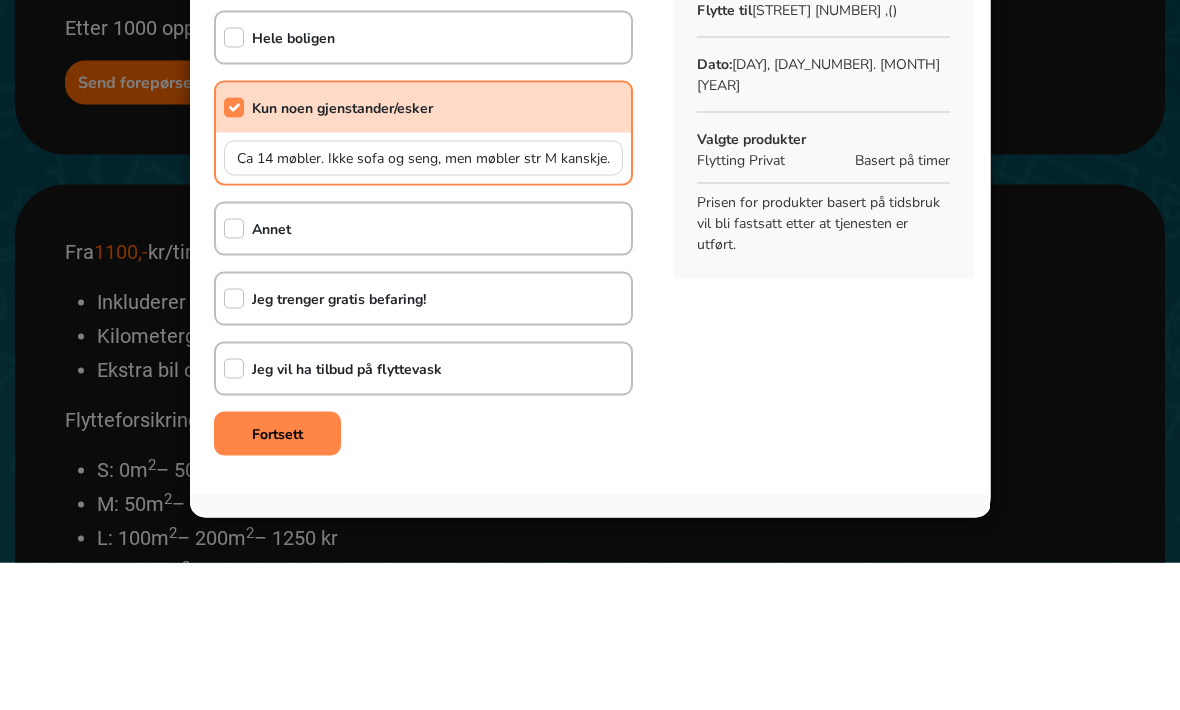 scroll, scrollTop: 804, scrollLeft: 0, axis: vertical 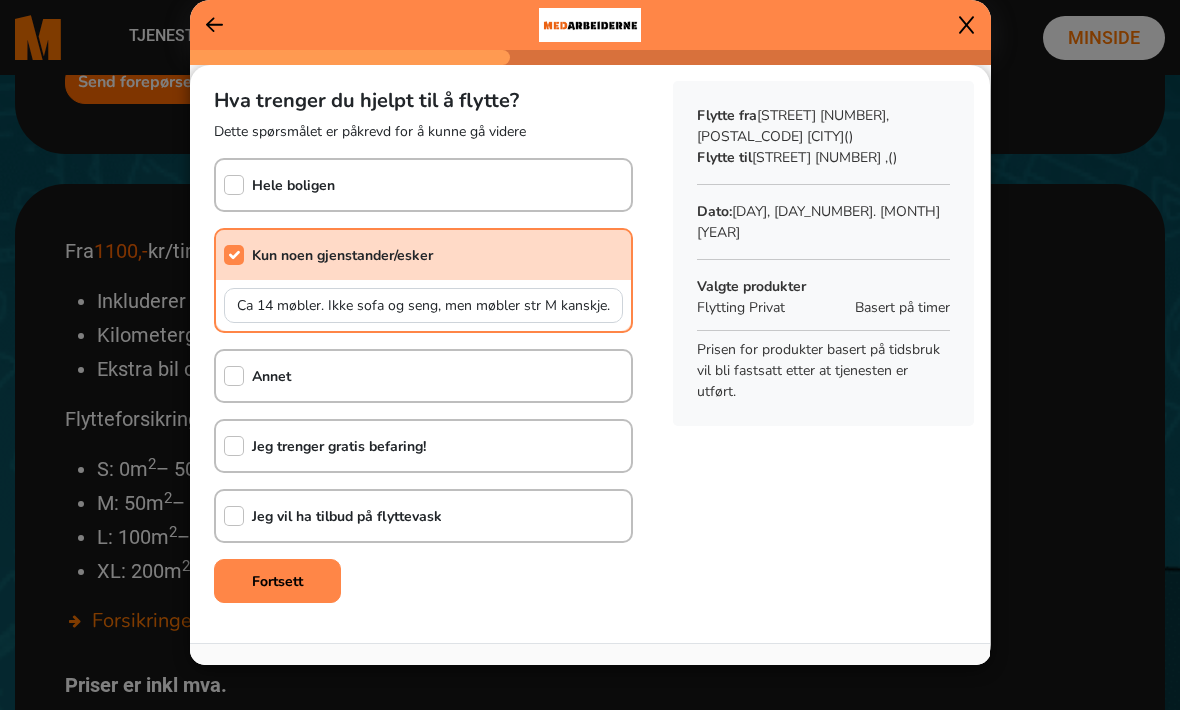 click on "Fortsett" 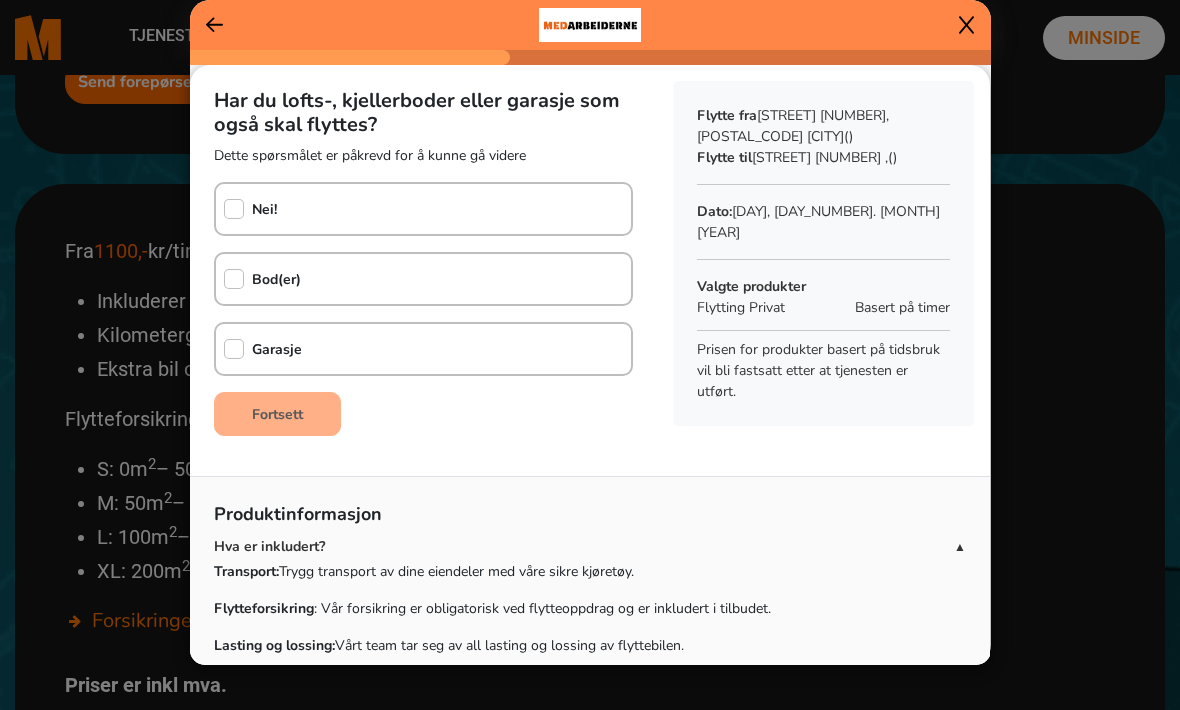 click 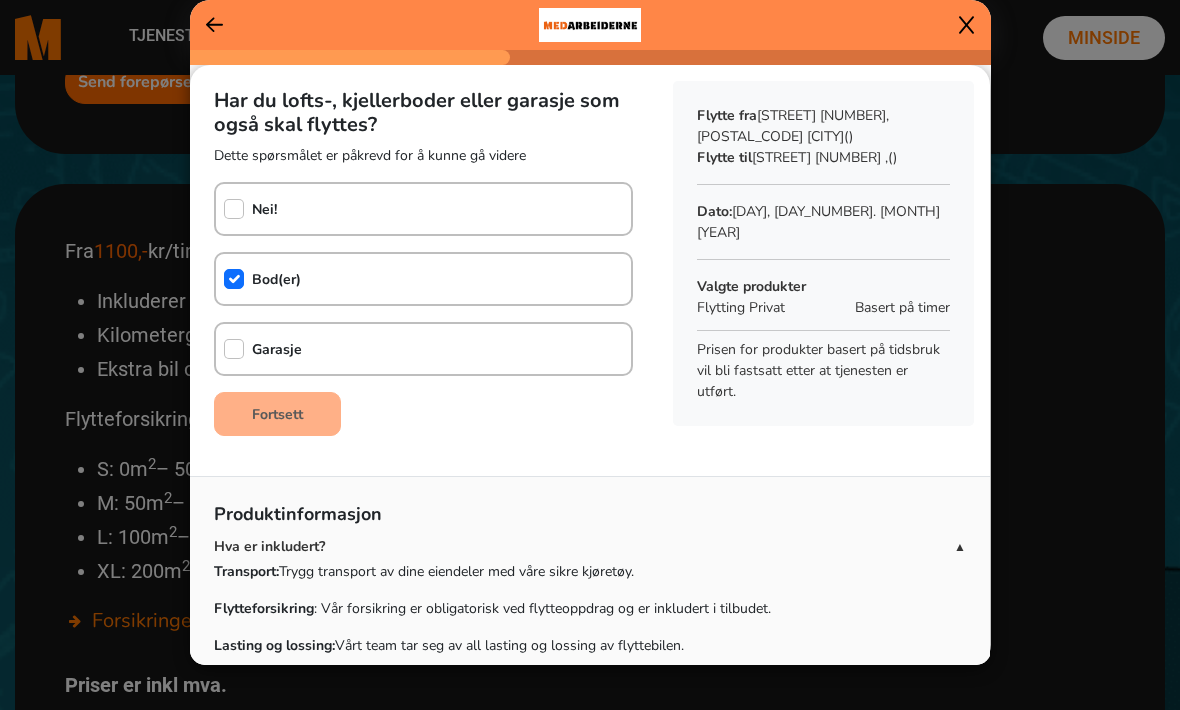 checkbox on "true" 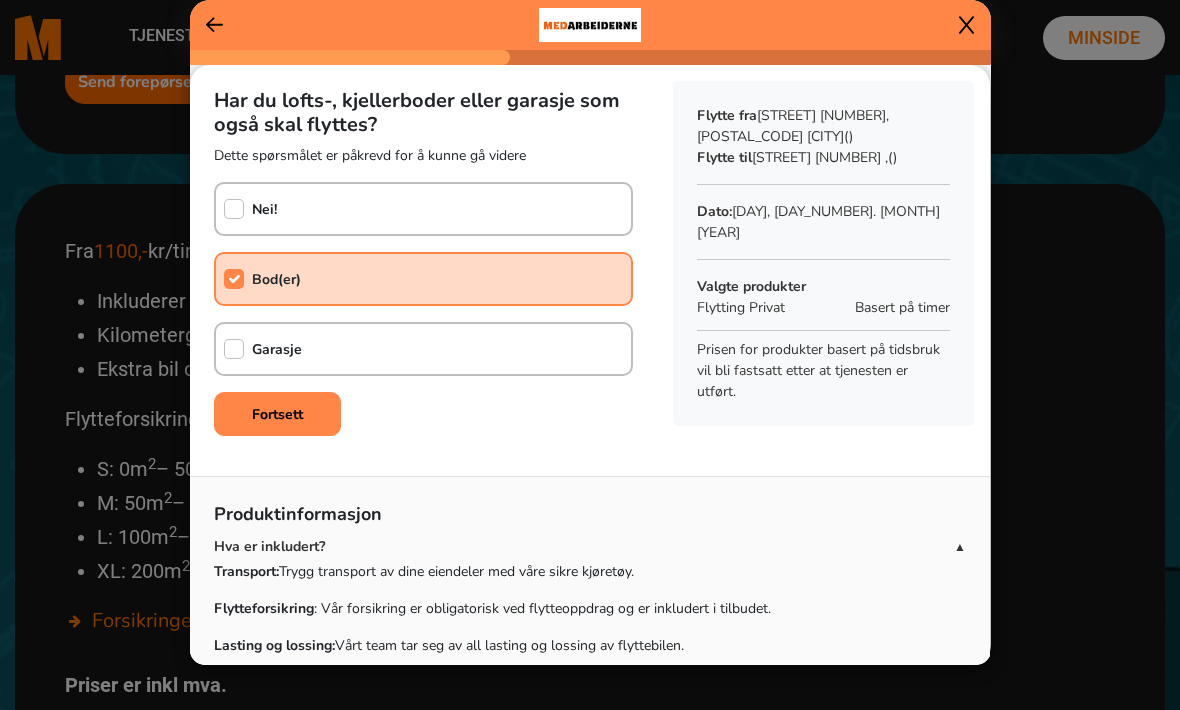 click on "Fortsett" 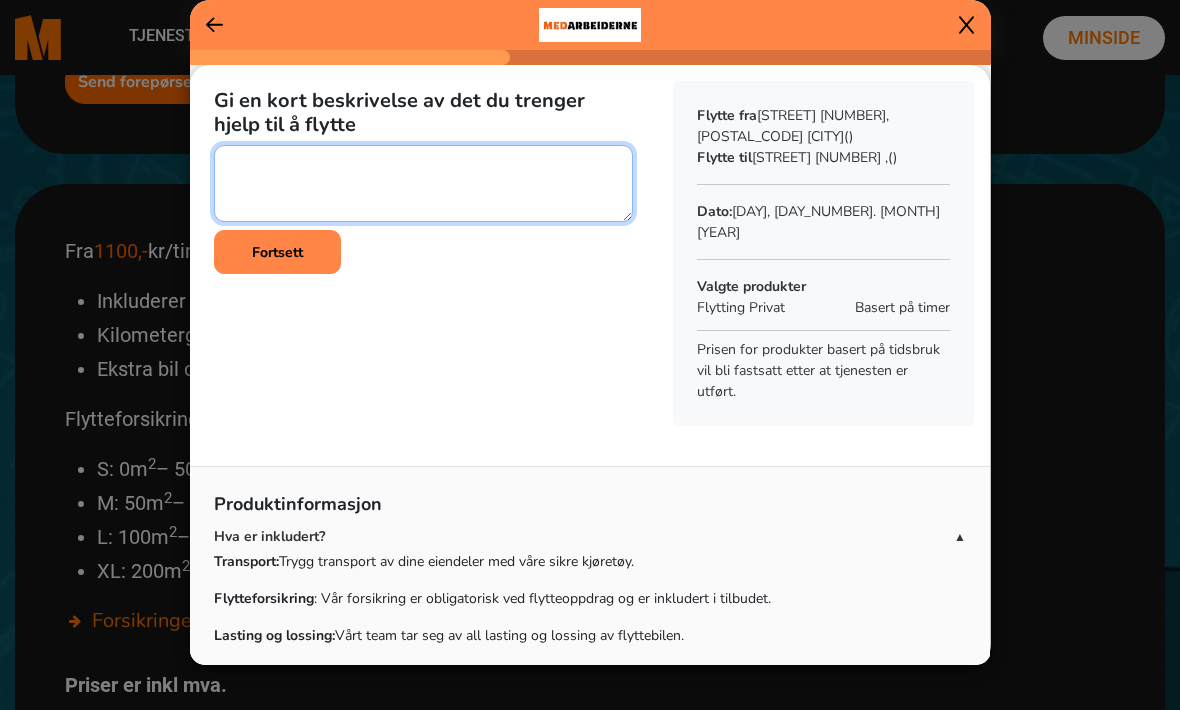 click 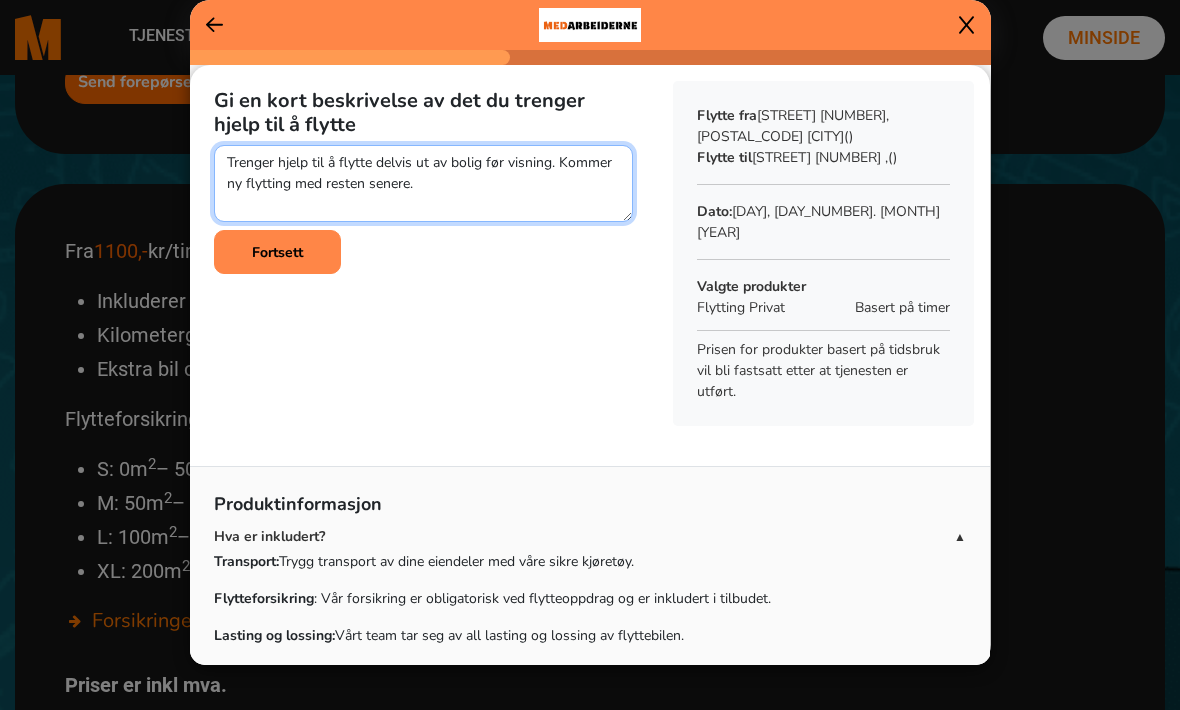 click 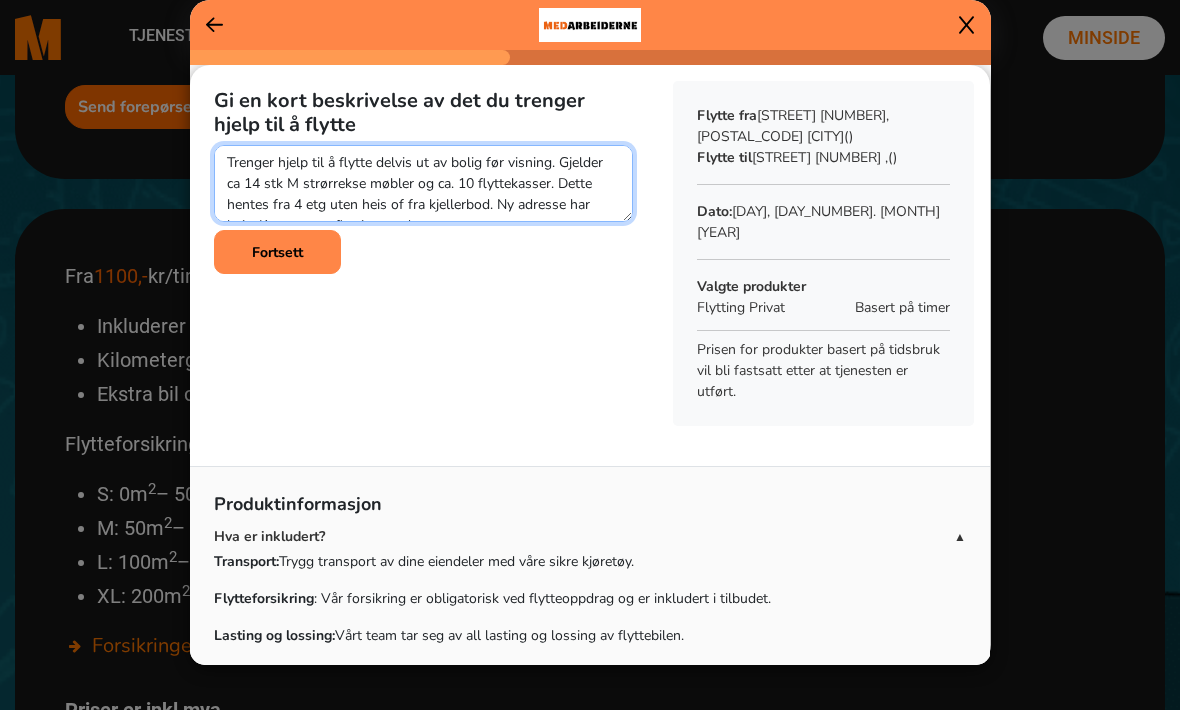 scroll, scrollTop: 777, scrollLeft: 0, axis: vertical 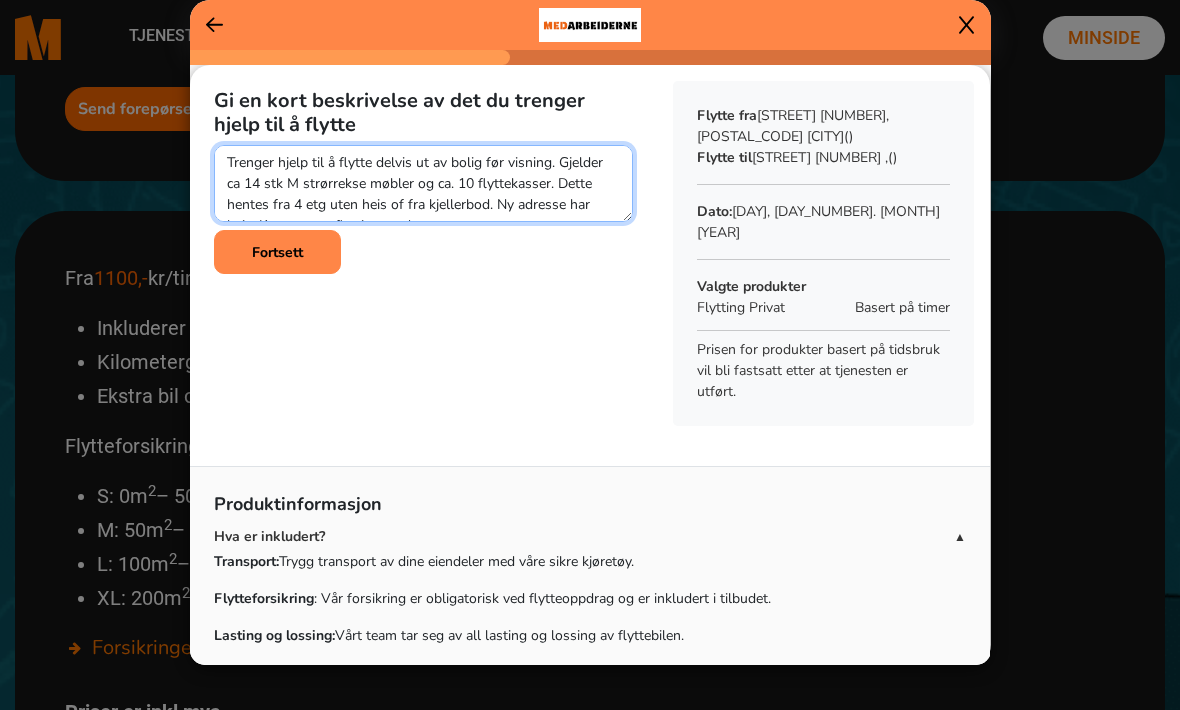 click 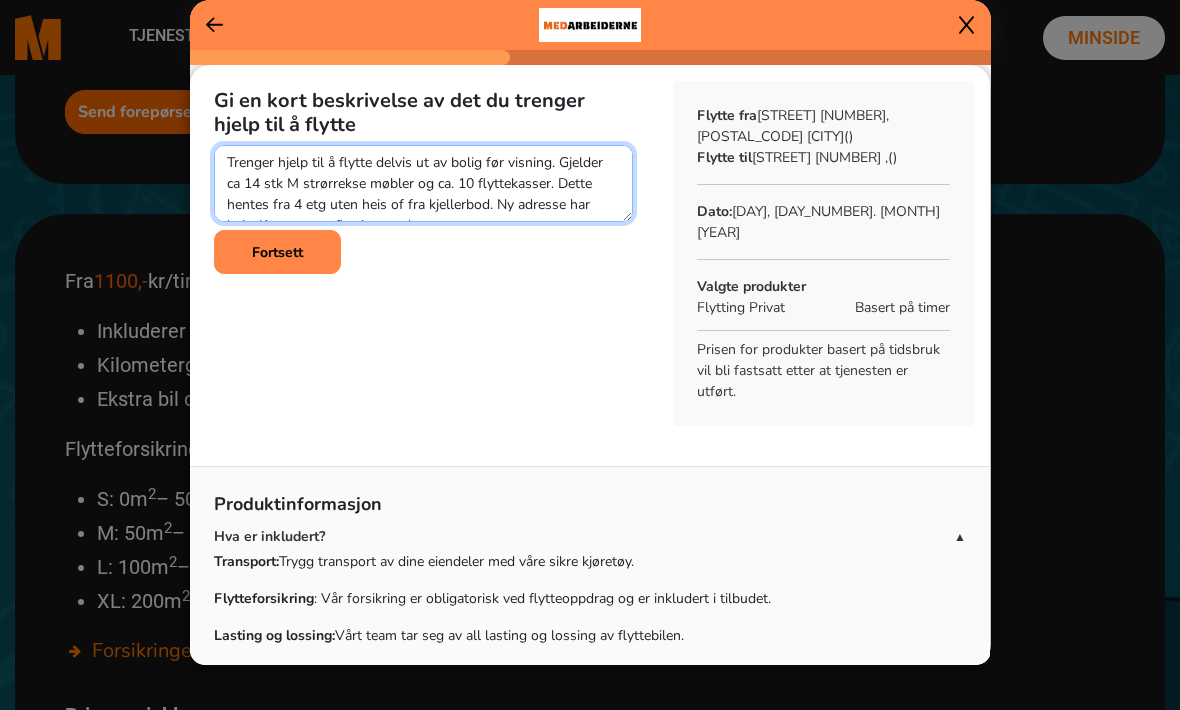 scroll, scrollTop: 773, scrollLeft: 0, axis: vertical 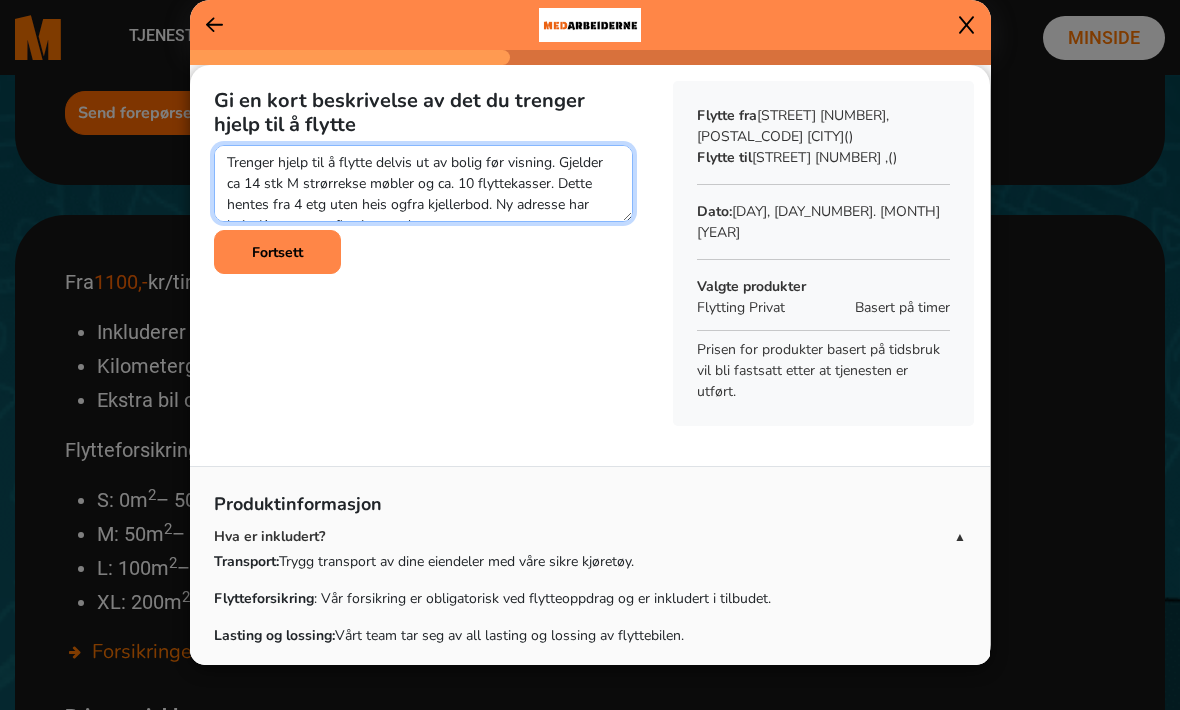 type on "Trenger hjelp til å flytte delvis ut av bolig før visning. Gjelder ca 14 stk M strørrekse møbler og ca. 10 flyttekasser. Dette hentes fra 4 etg uten heis og fra kjellerbod. Ny adresse har heis. Kommer ny flytting med resten senere." 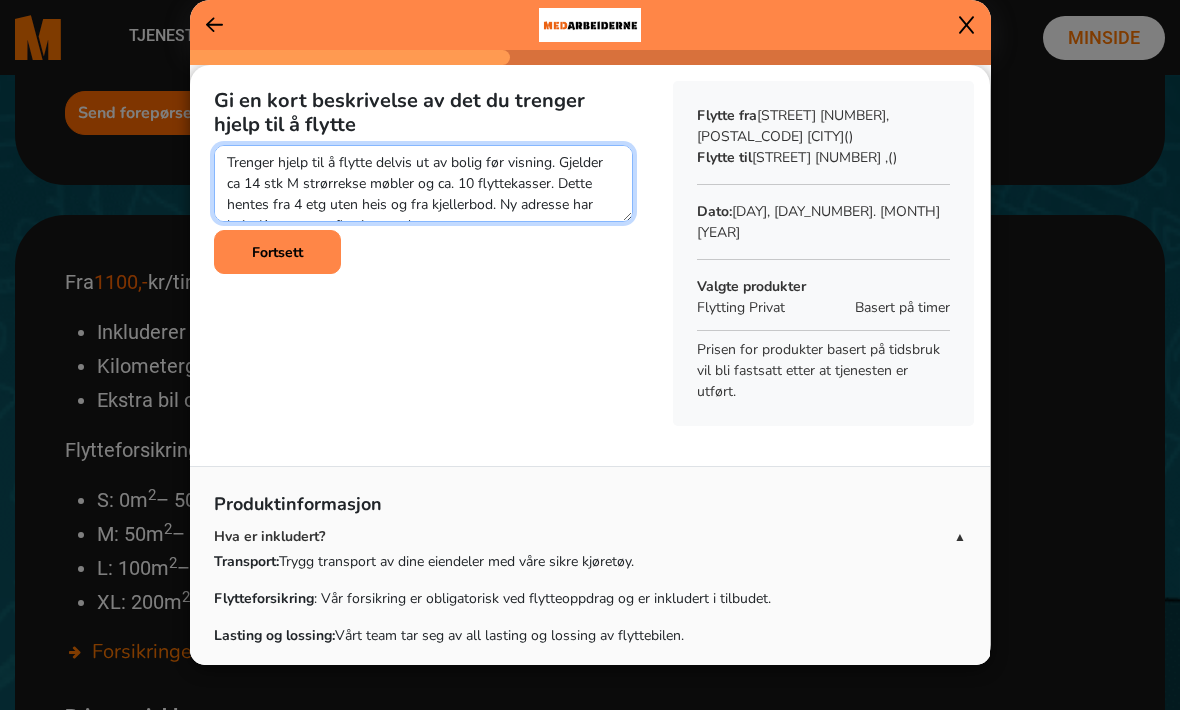 click 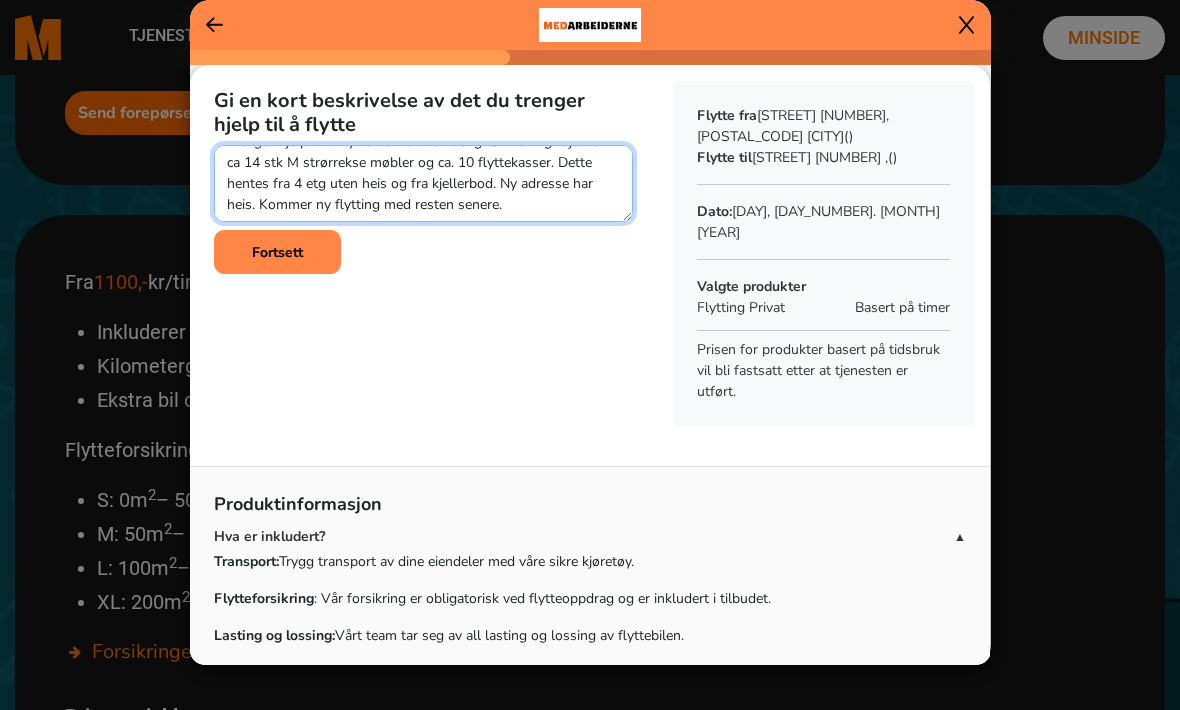 scroll, scrollTop: 21, scrollLeft: 0, axis: vertical 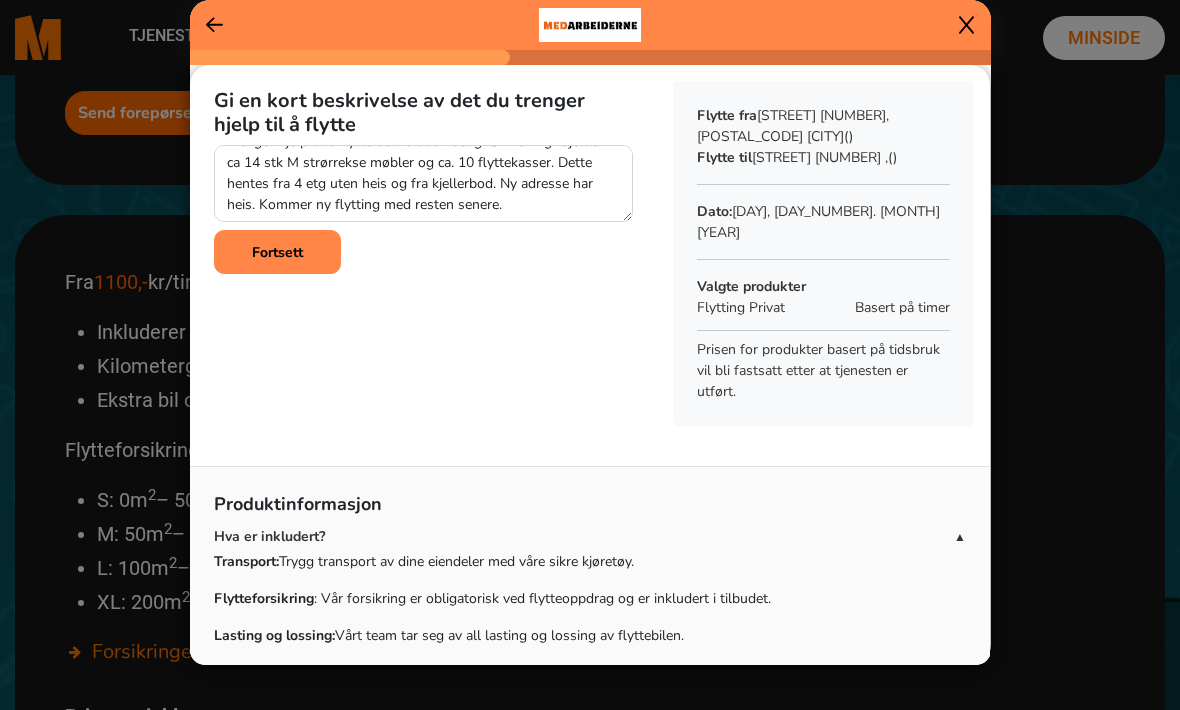 click on "Fortsett" 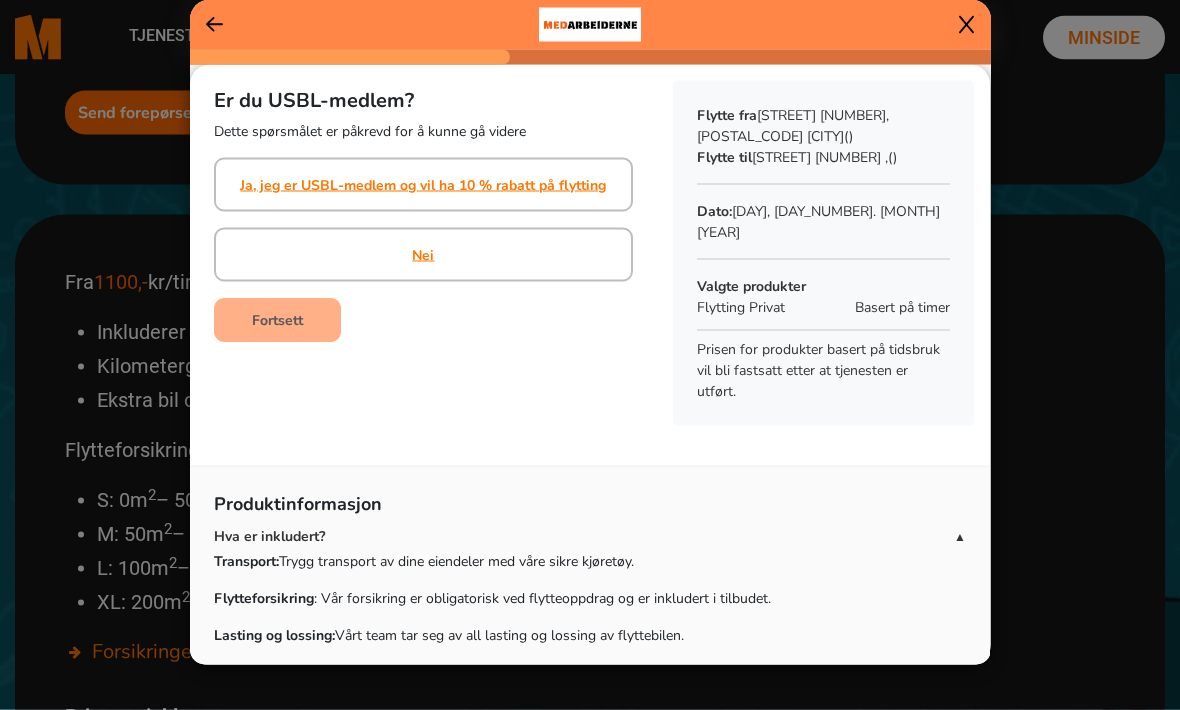 click on "Nei" 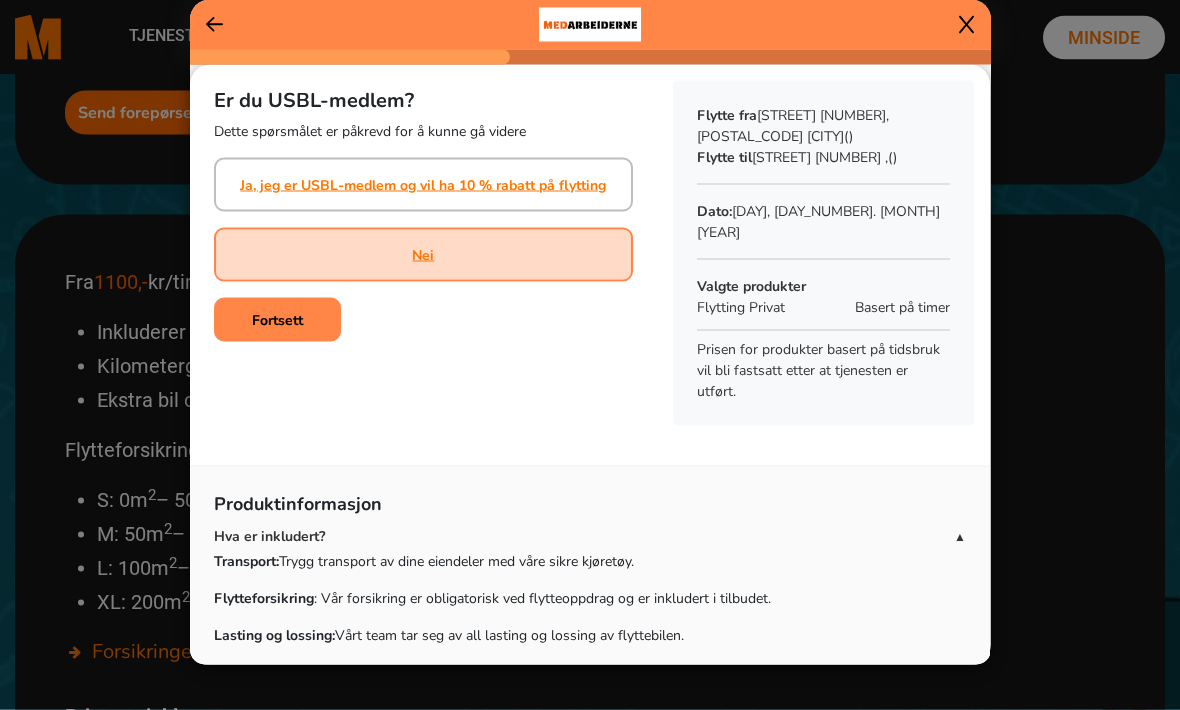 scroll, scrollTop: 774, scrollLeft: 0, axis: vertical 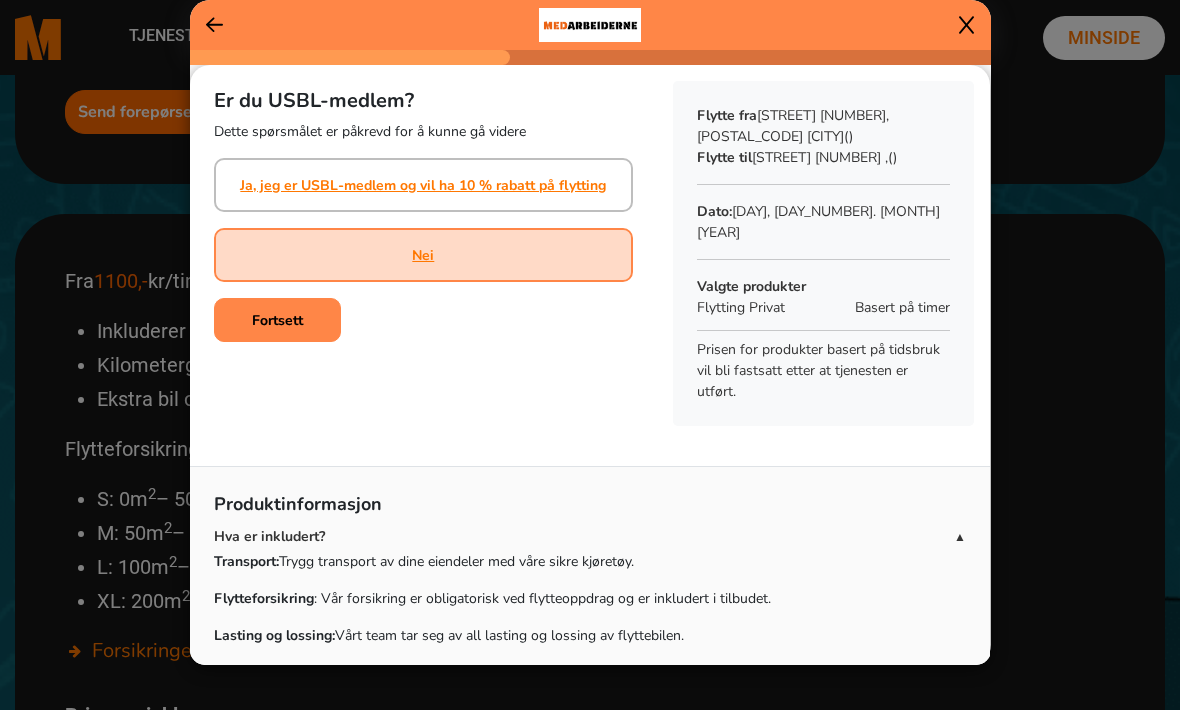 click on "Fortsett" 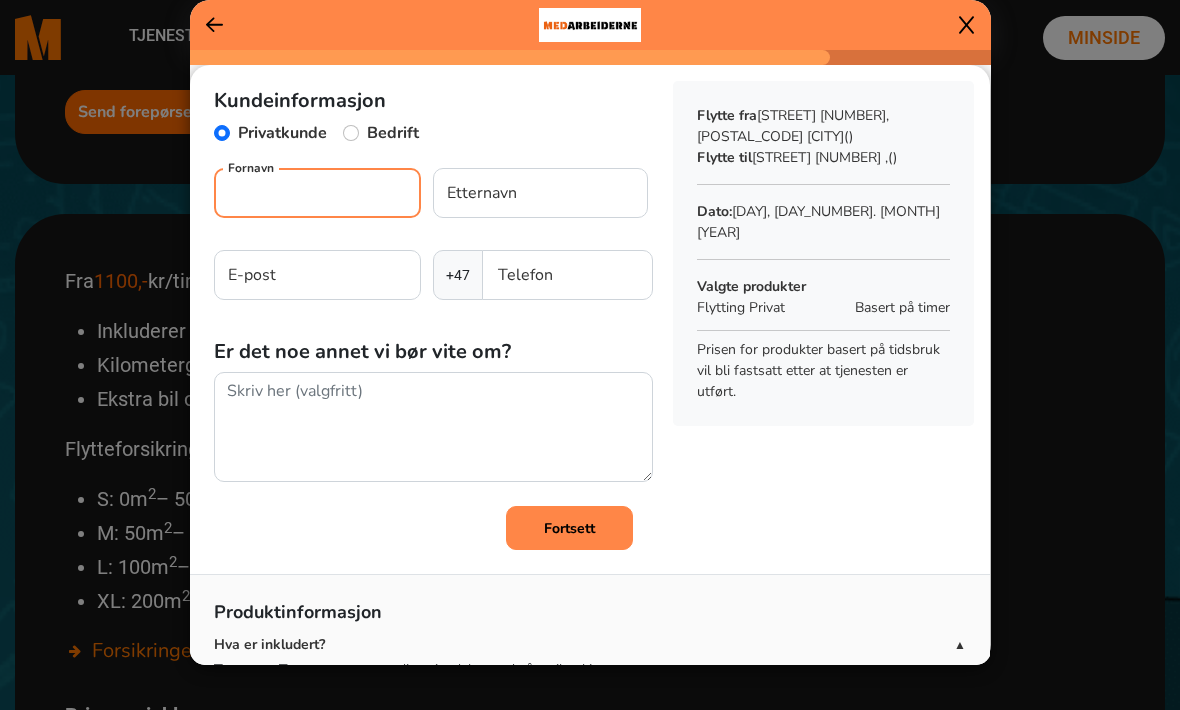 click on "Fornavn" at bounding box center (317, 193) 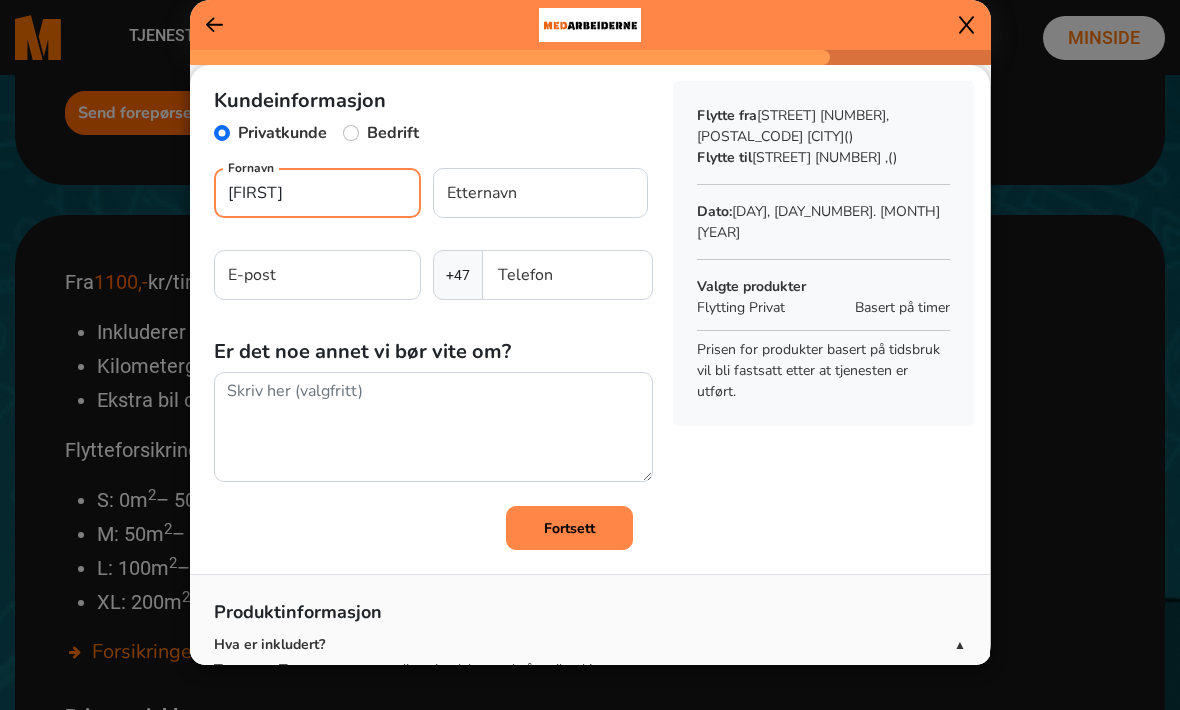type on "[FIRST]" 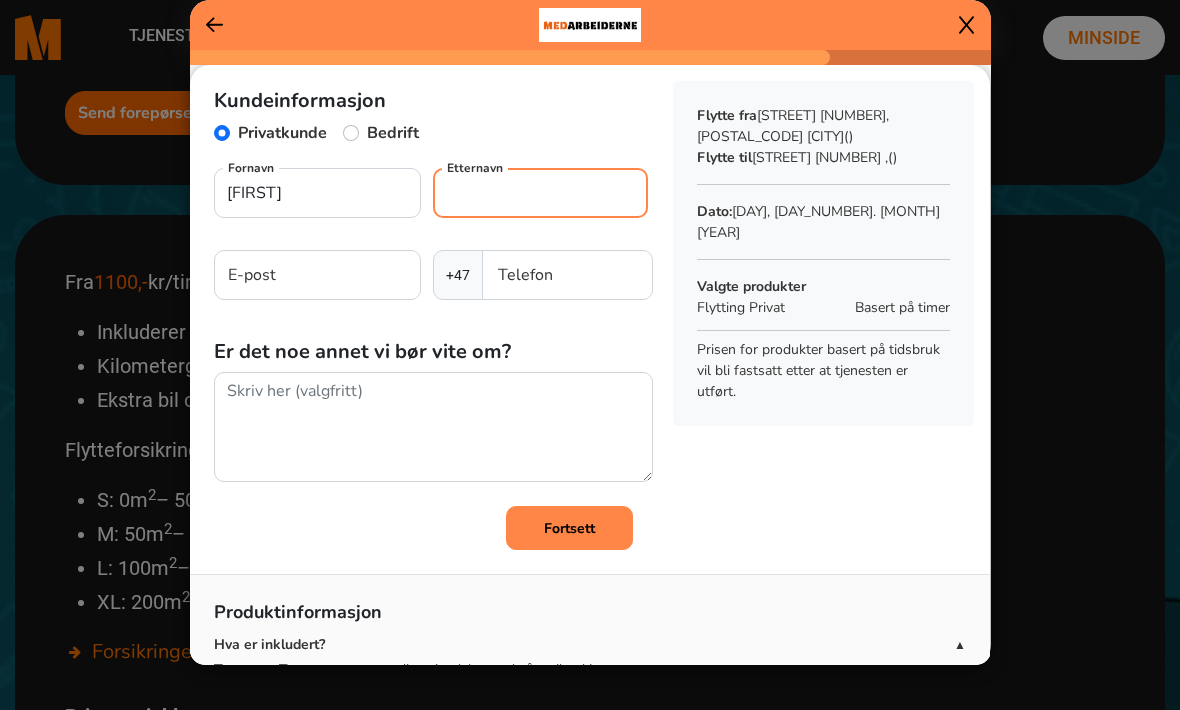 click on "Etternavn" at bounding box center (540, 193) 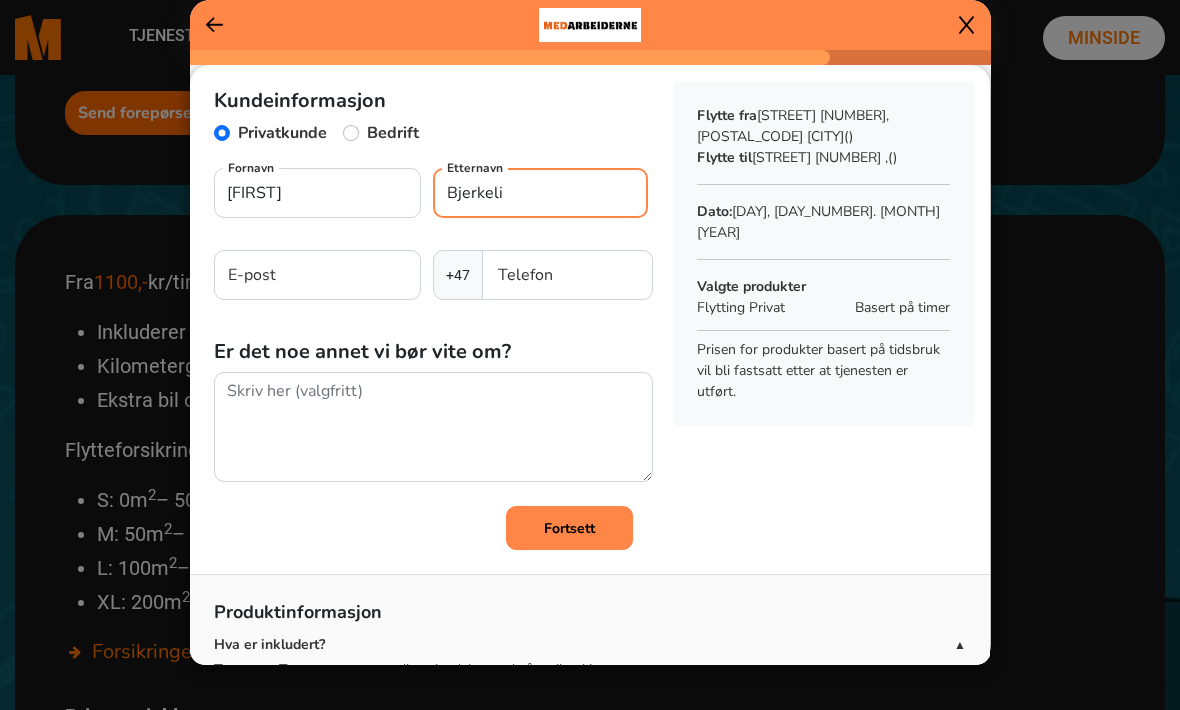 type on "Bjerkeli" 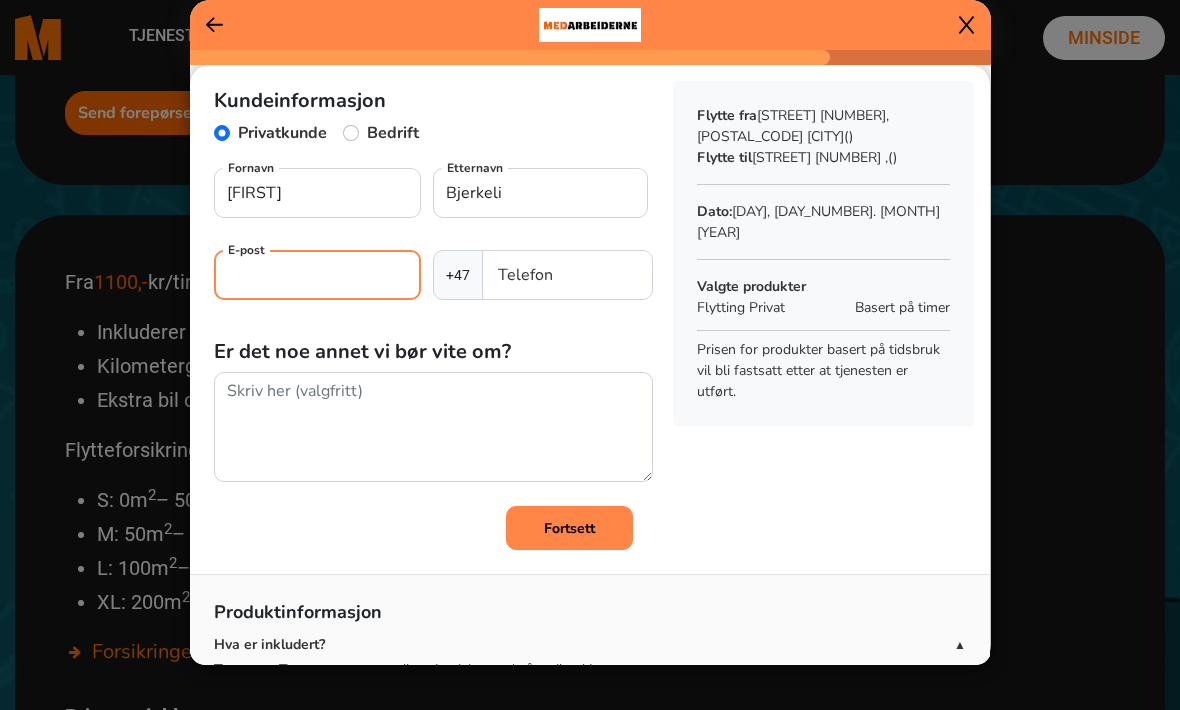 click on "E-post" at bounding box center [317, 275] 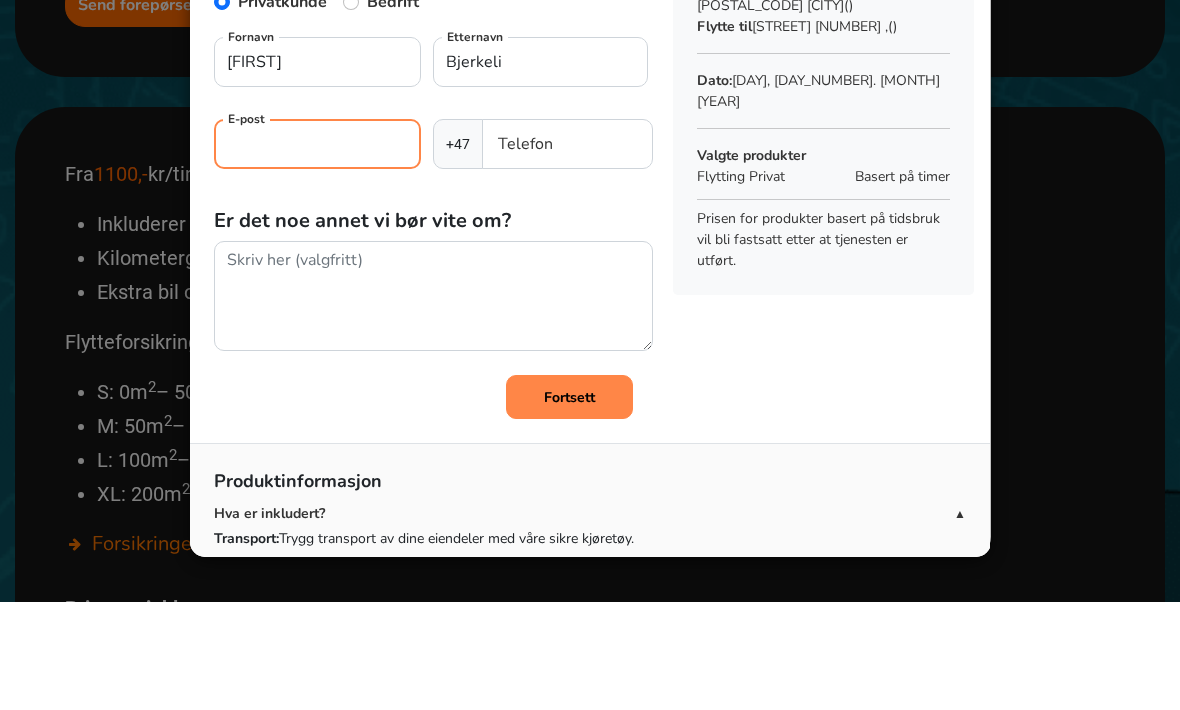 scroll, scrollTop: 37, scrollLeft: 0, axis: vertical 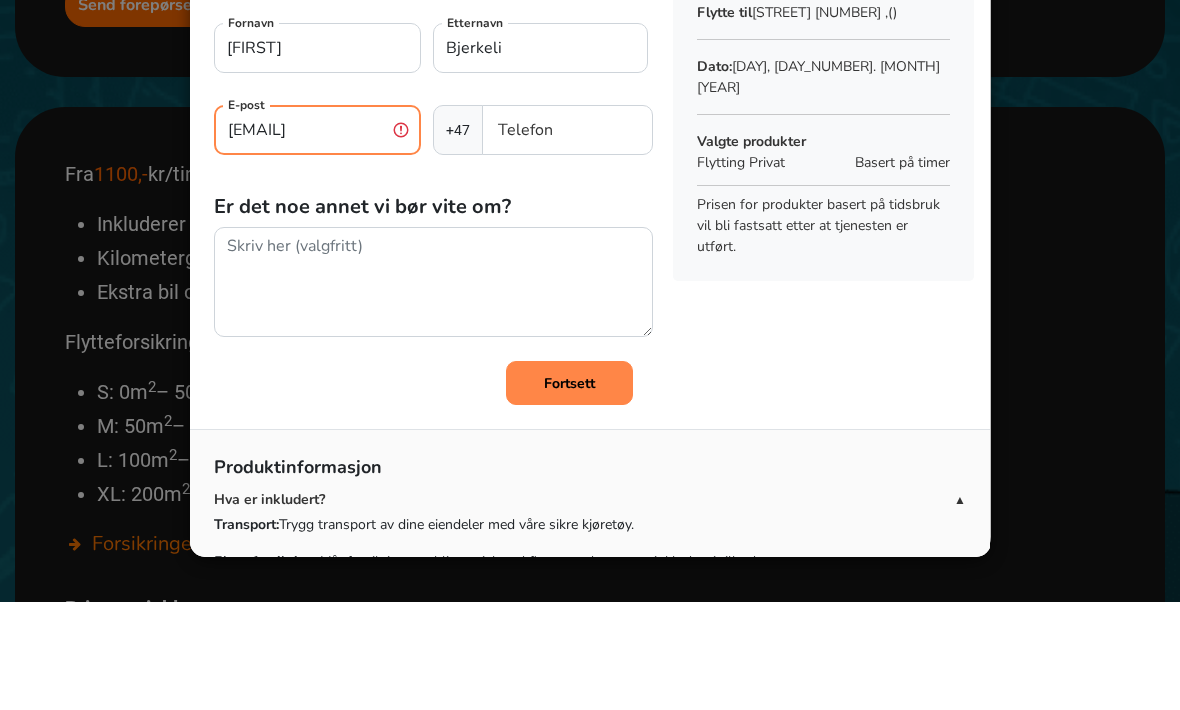 type on "[EMAIL]" 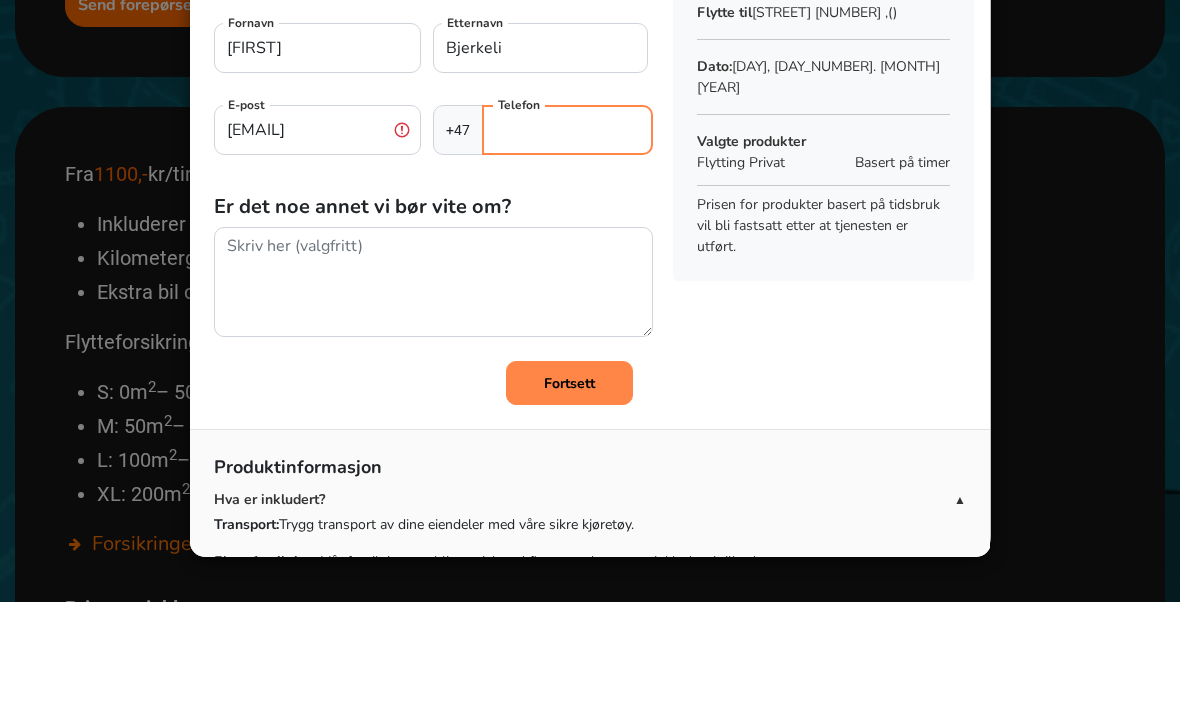 click on "Telefon" at bounding box center [567, 238] 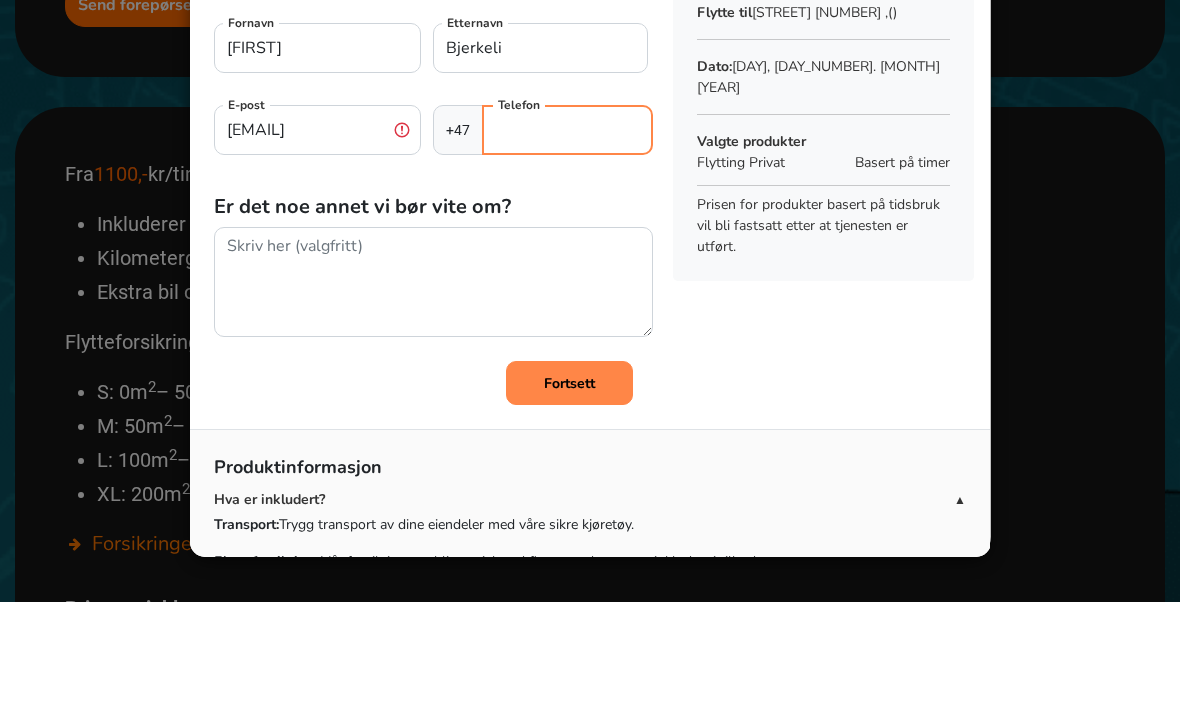 type on "[PHONE]" 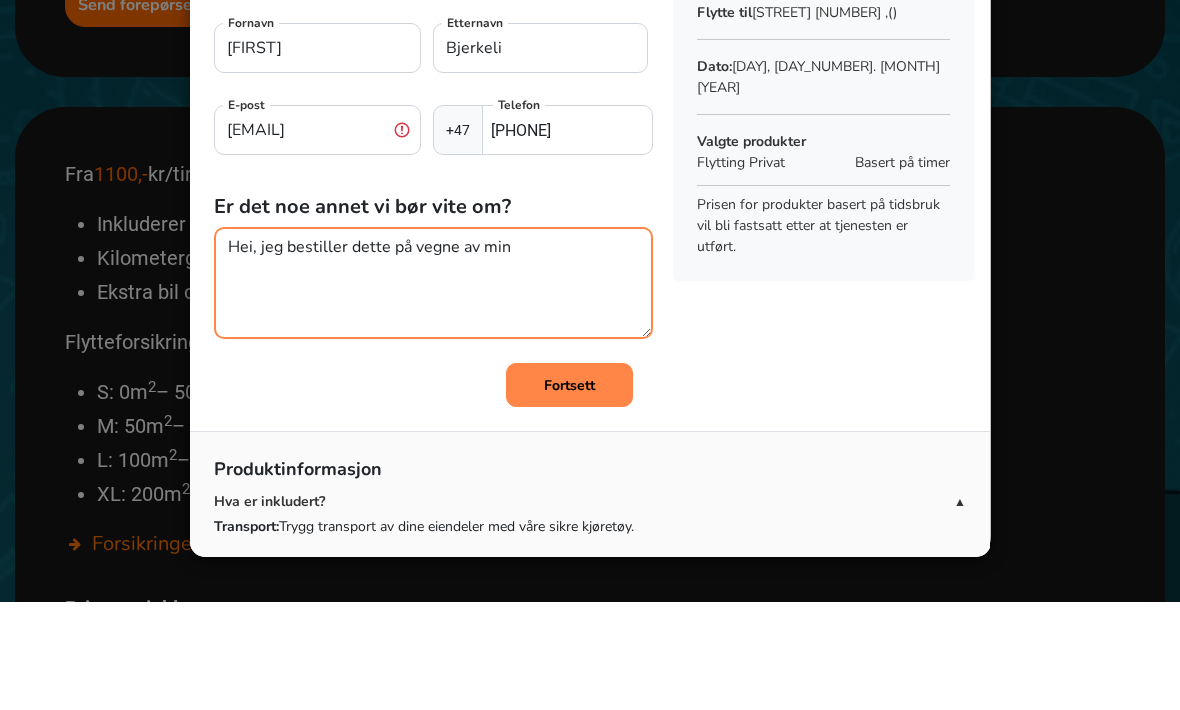 type on "Hei, jeg bestiller dette på vegne av min" 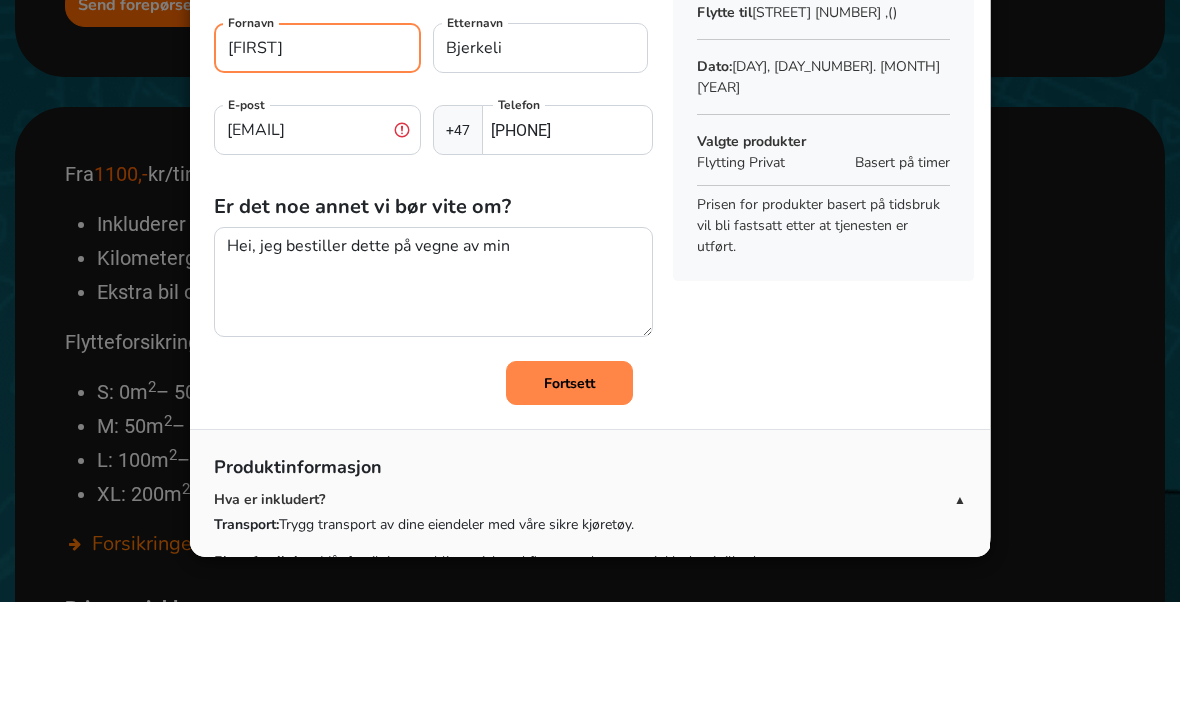 click on "[FIRST]" at bounding box center [317, 156] 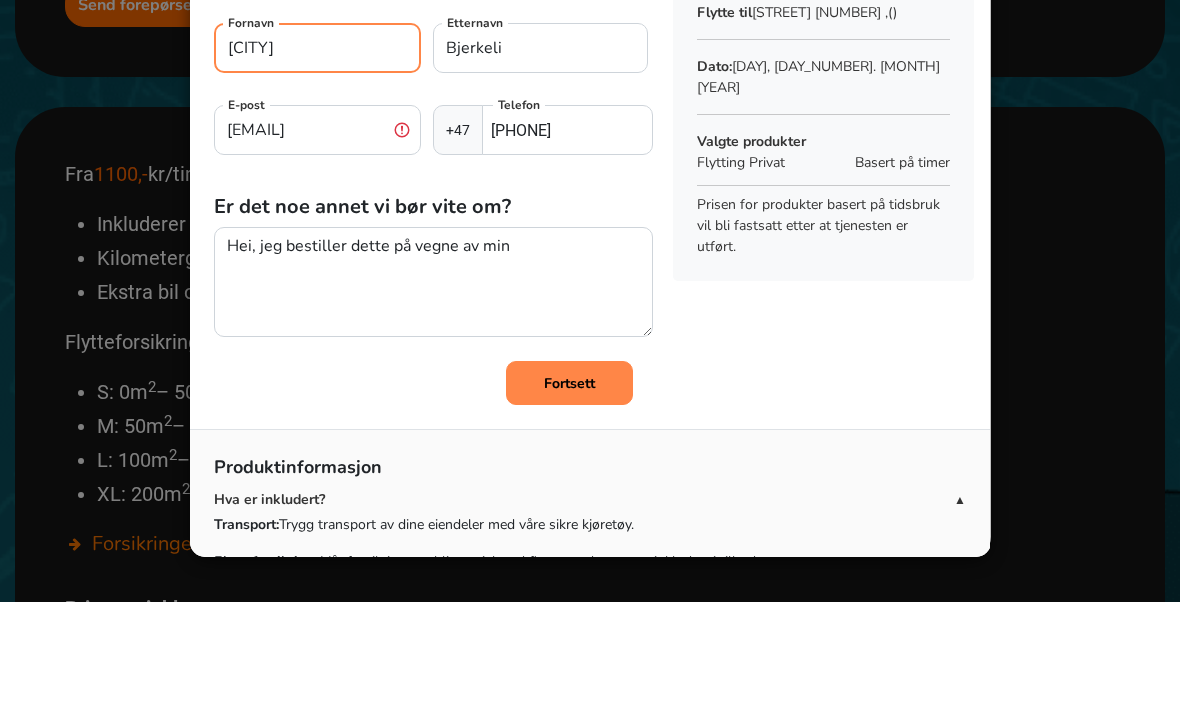 type on "K" 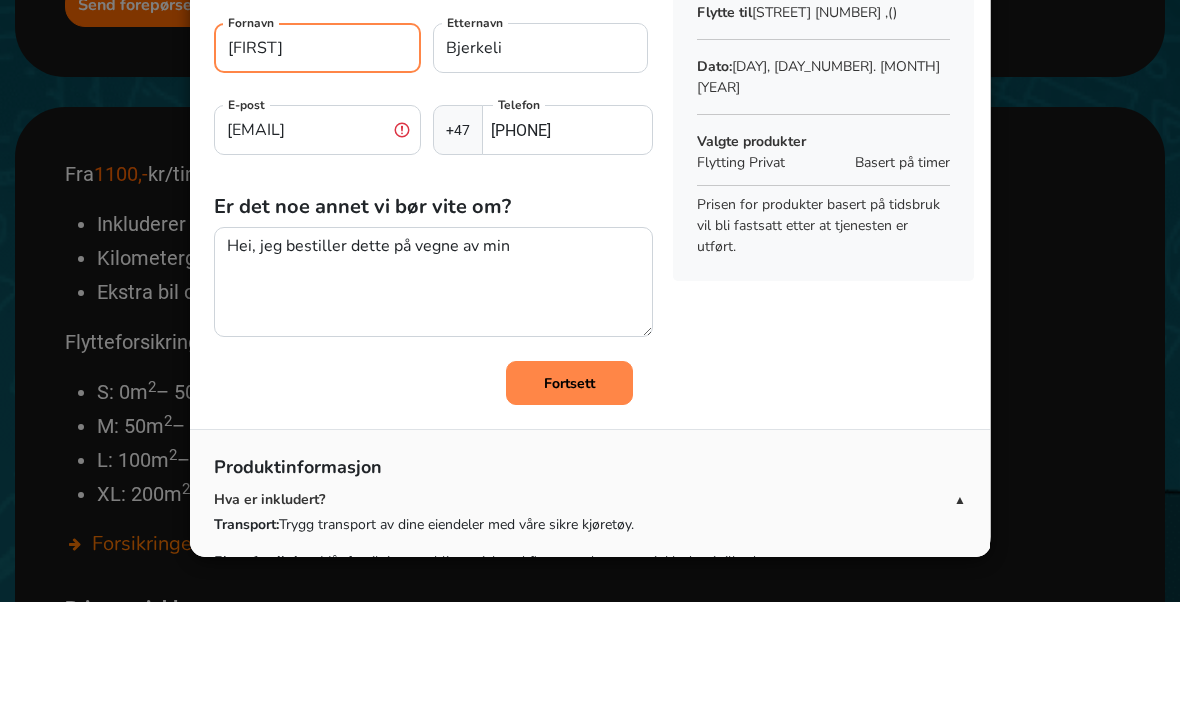 type on "[FIRST]" 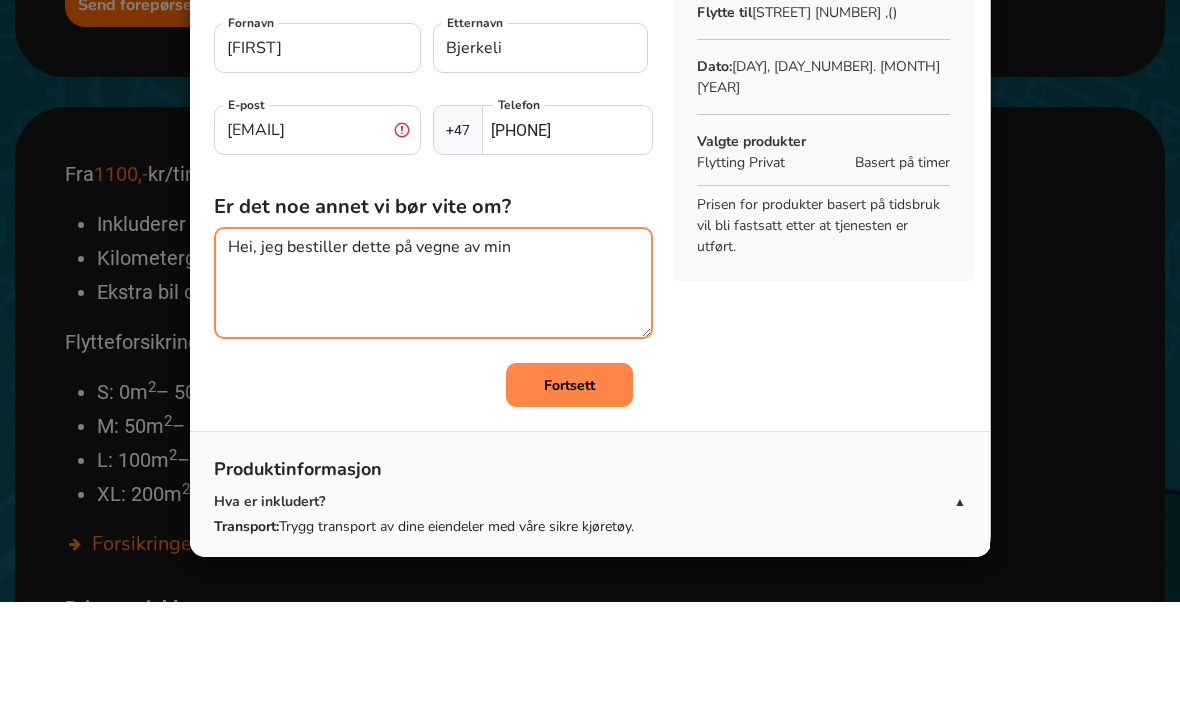 click on "Hei, jeg bestiller dette på vegne av min" 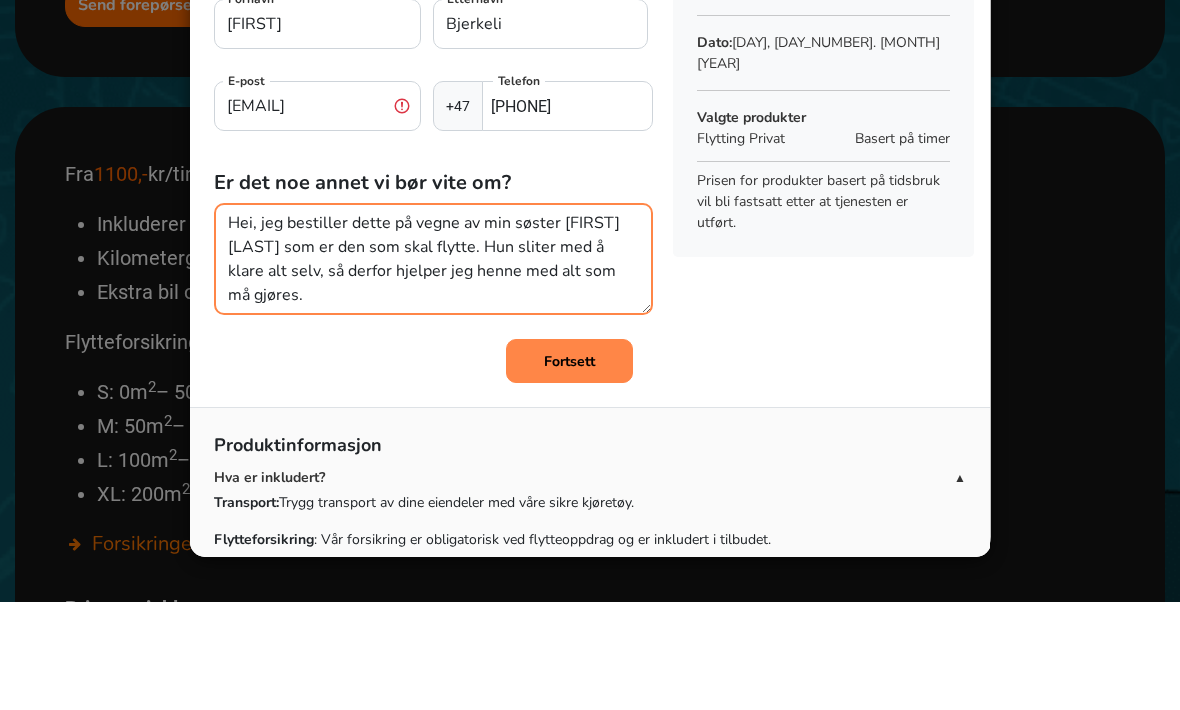 scroll, scrollTop: 105, scrollLeft: 0, axis: vertical 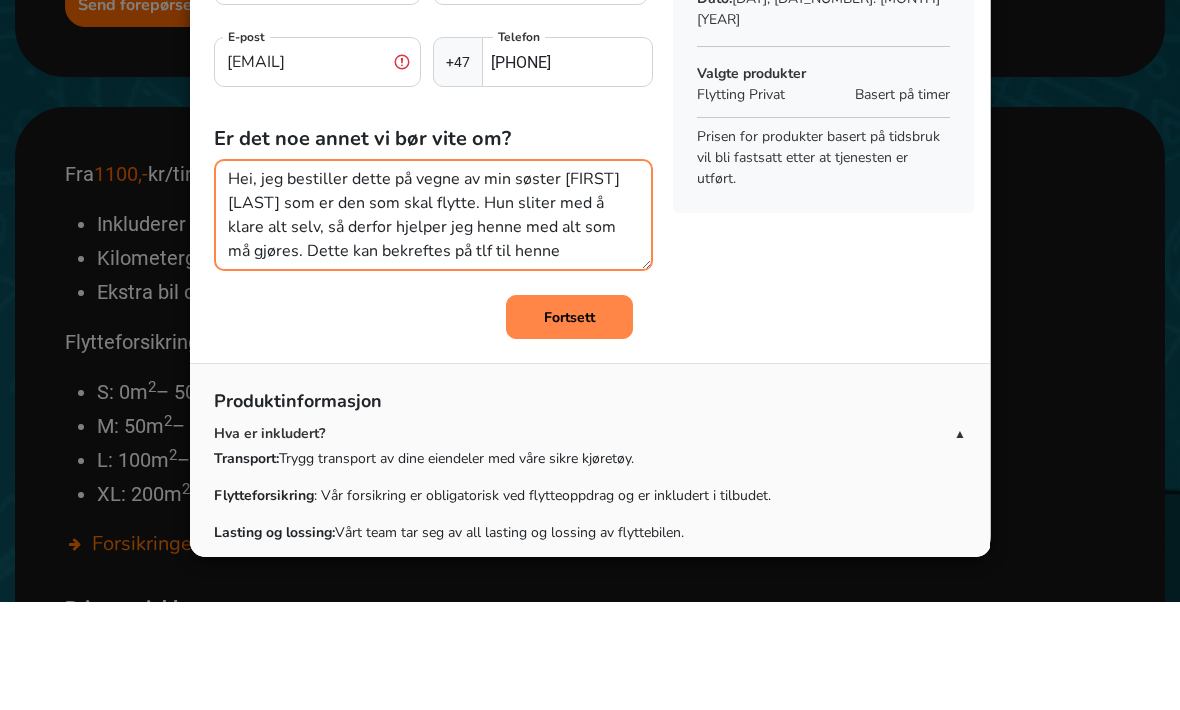 click on "Hei, jeg bestiller dette på vegne av min søster [FIRST] [LAST] som er den som skal flytte. Hun sliter med å klare alt selv, så derfor hjelper jeg henne med alt som må gjøres. Dette kan bekreftes på tlf til henne" 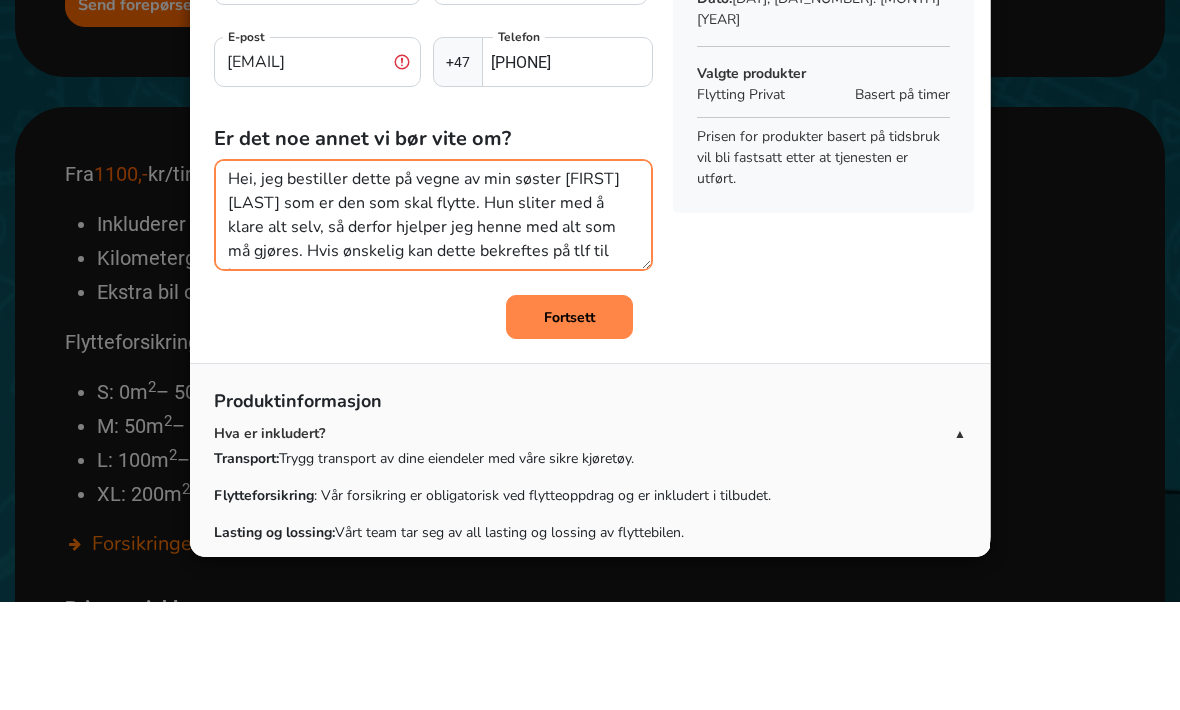 click on "Hei, jeg bestiller dette på vegne av min søster [FIRST] [LAST] som er den som skal flytte. Hun sliter med å klare alt selv, så derfor hjelper jeg henne med alt som må gjøres. Hvis ønskelig kan dette bekreftes på tlf til henne" 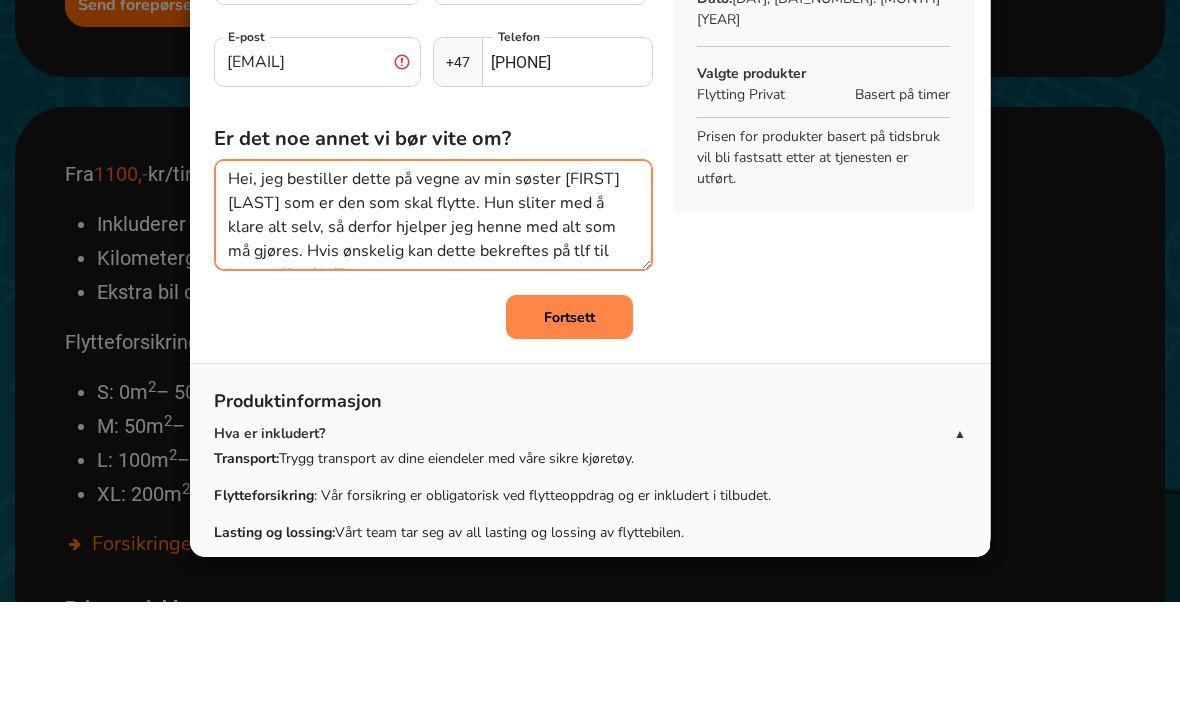 scroll, scrollTop: 17, scrollLeft: 0, axis: vertical 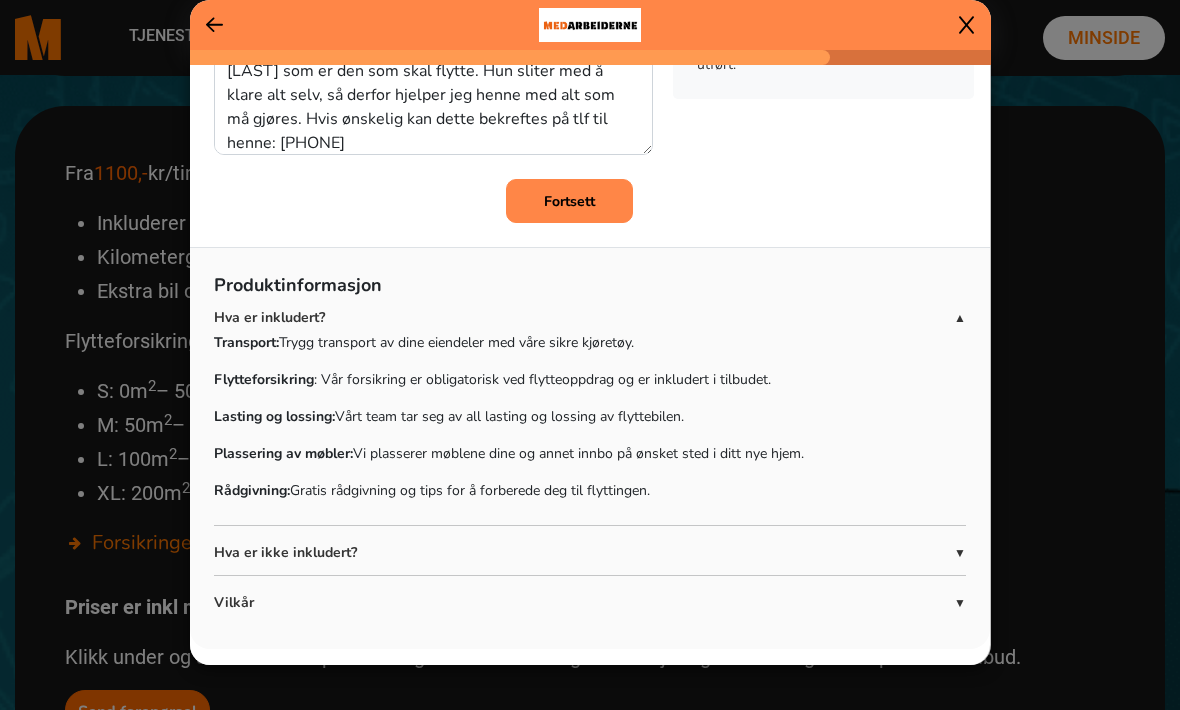 click on "▼" 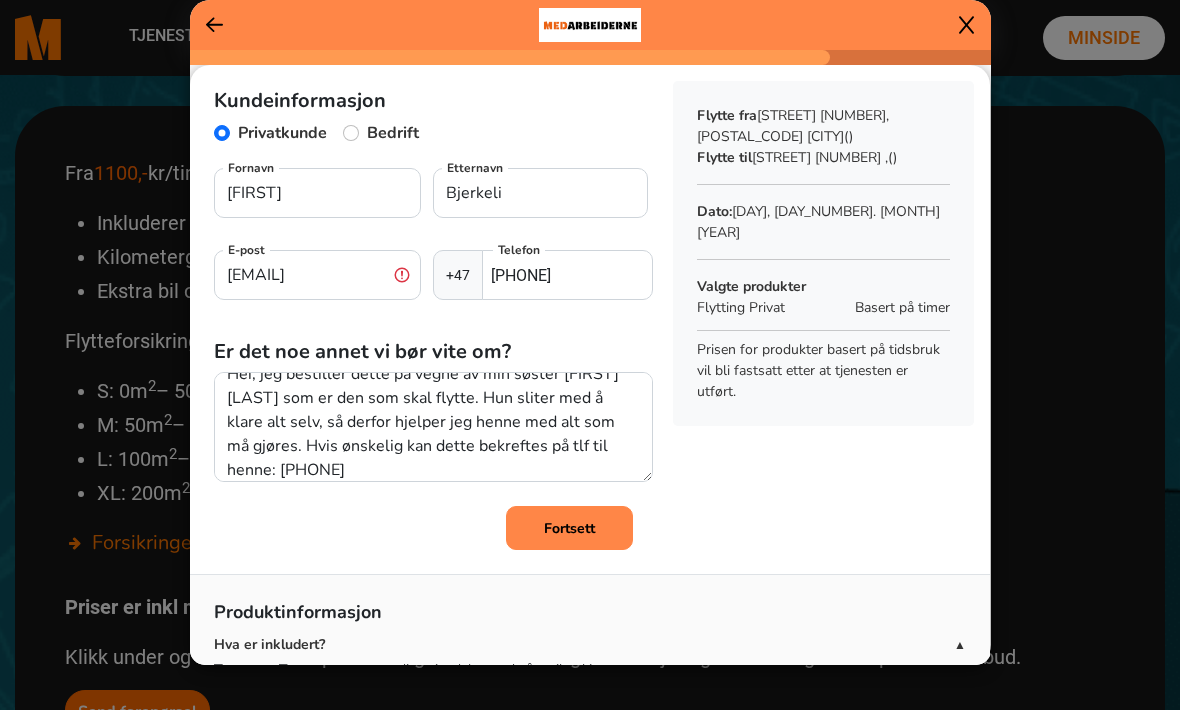 scroll, scrollTop: 0, scrollLeft: 0, axis: both 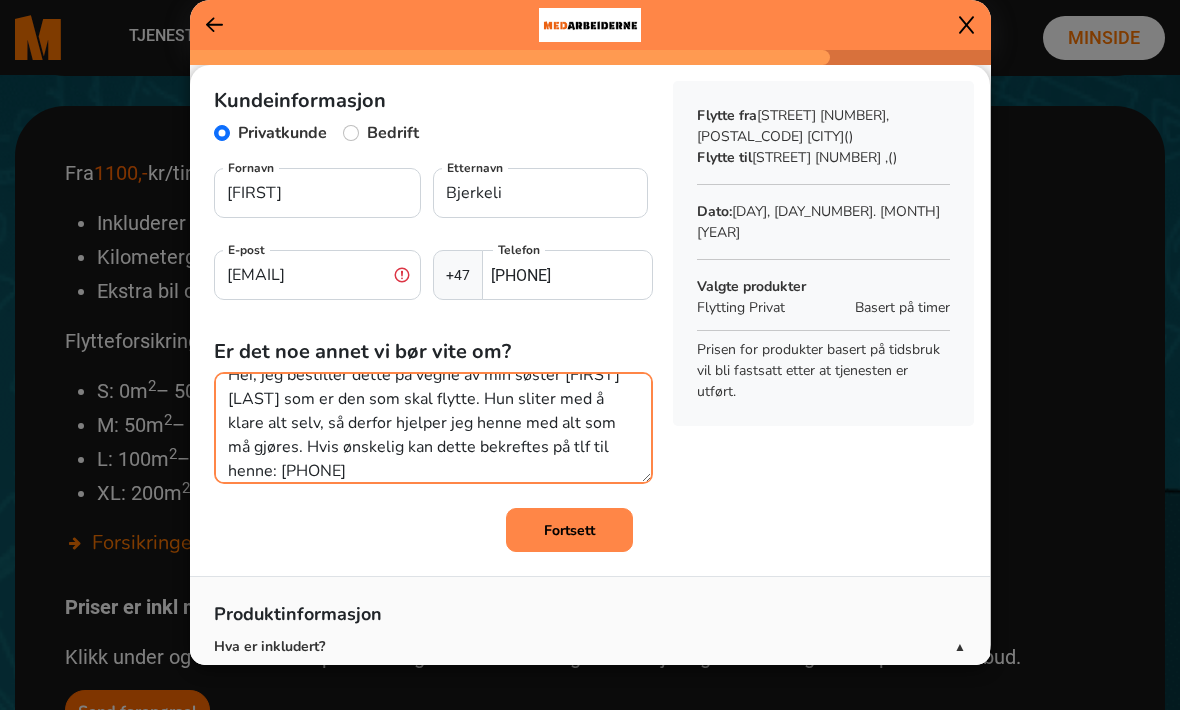 click on "Hei, jeg bestiller dette på vegne av min søster [FIRST] [LAST] som er den som skal flytte. Hun sliter med å klare alt selv, så derfor hjelper jeg henne med alt som må gjøres. Hvis ønskelig kan dette bekreftes på tlf til henne: [PHONE]" 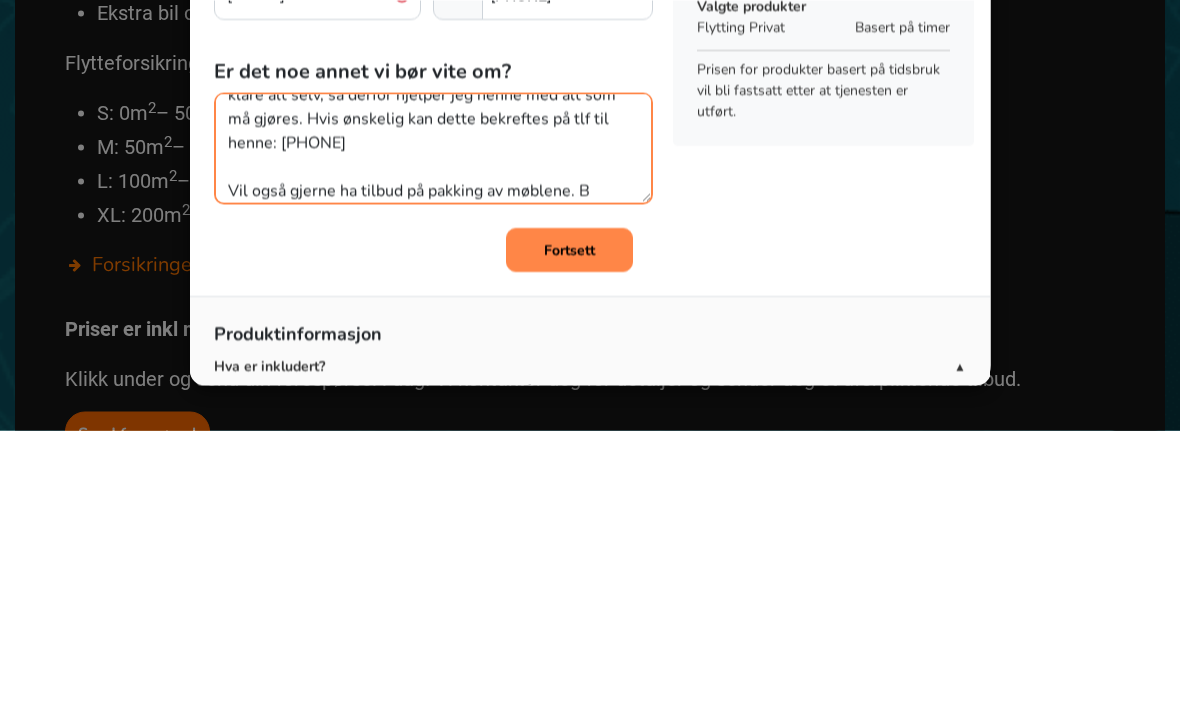 scroll, scrollTop: 89, scrollLeft: 0, axis: vertical 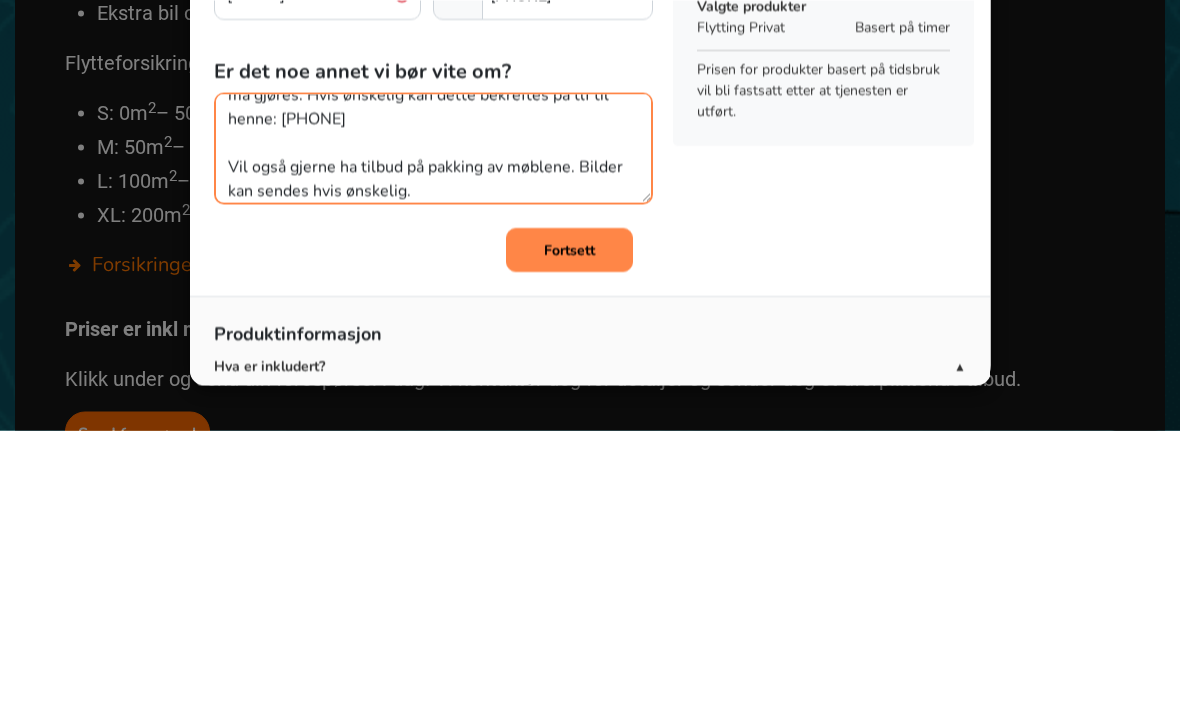 type on "Hei, jeg bestiller dette på vegne av min søster [FIRST] [LAST] som er den som skal flytte. Hun sliter med å klare alt selv, så derfor hjelper jeg henne med alt som må gjøres. Hvis ønskelig kan dette bekreftes på tlf til henne: [PHONE]
Vil også gjerne ha tilbud på pakking av møblene. Bilder kan sendes hvis ønskelig." 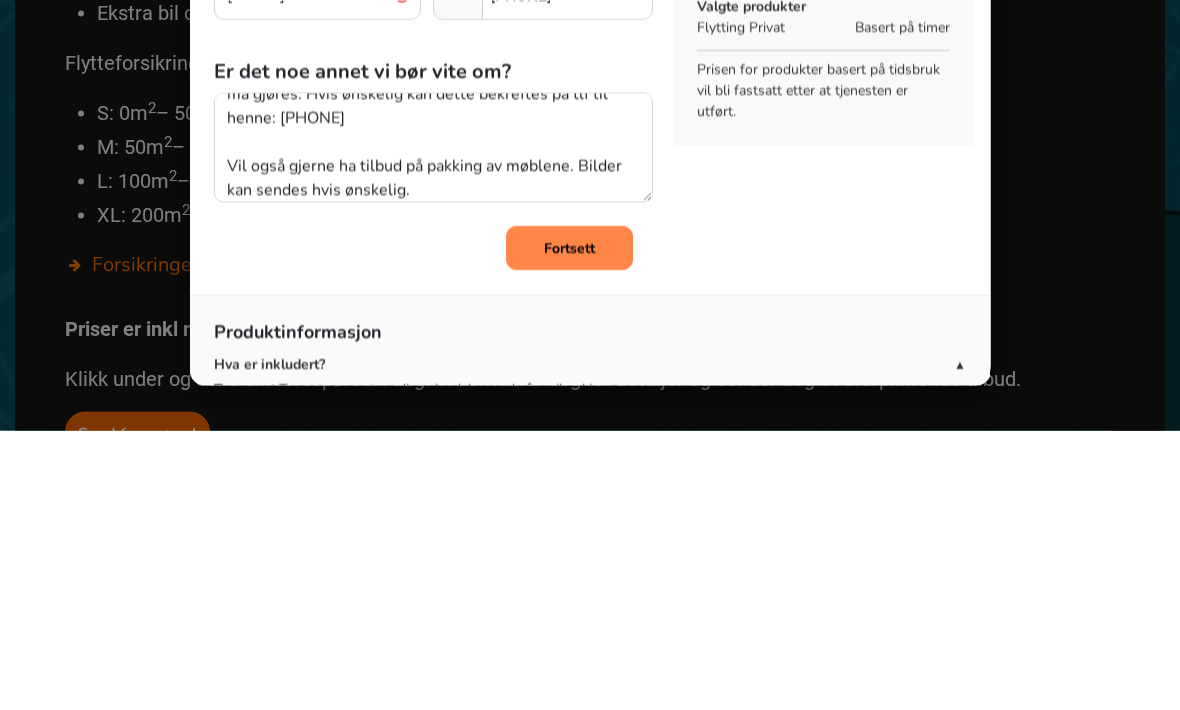 scroll, scrollTop: 1161, scrollLeft: 0, axis: vertical 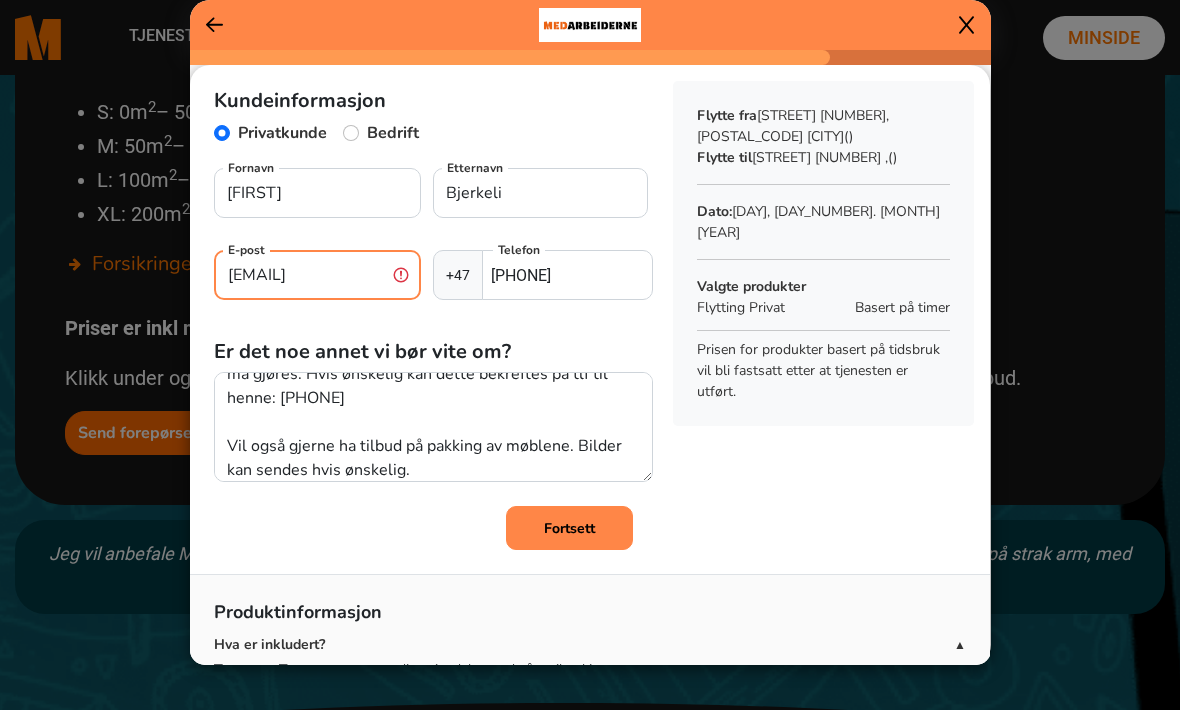 click on "[EMAIL]" at bounding box center [317, 275] 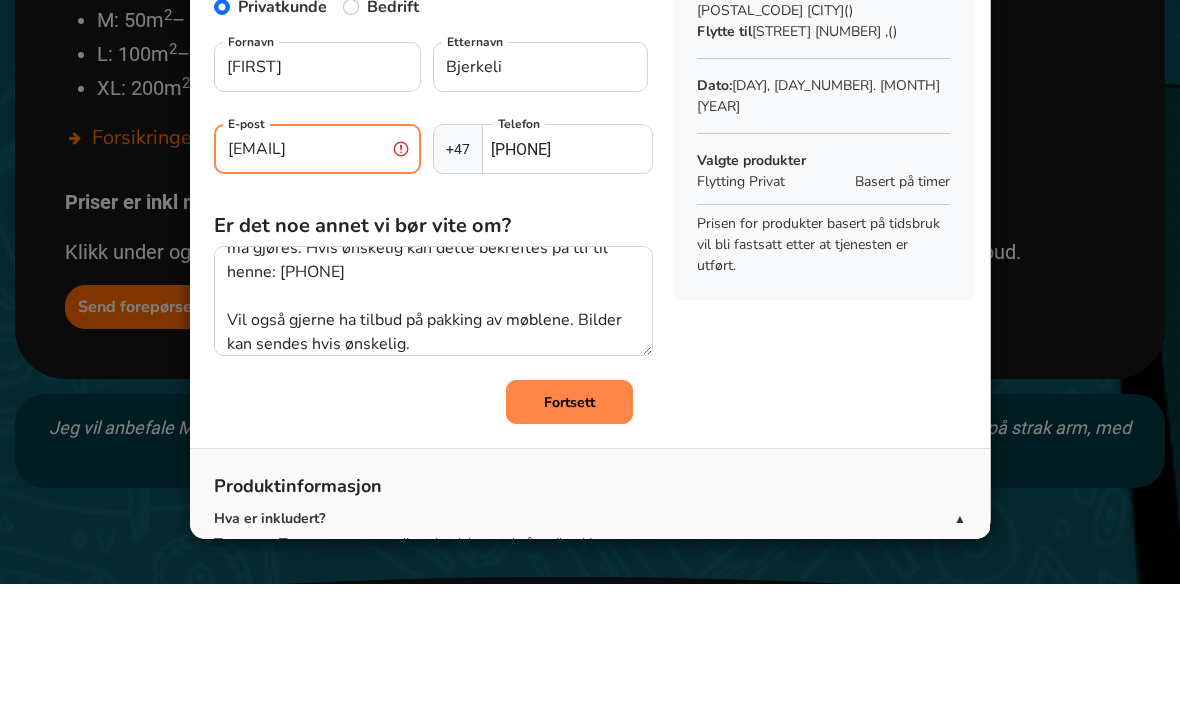 click on "[EMAIL]" at bounding box center [317, 275] 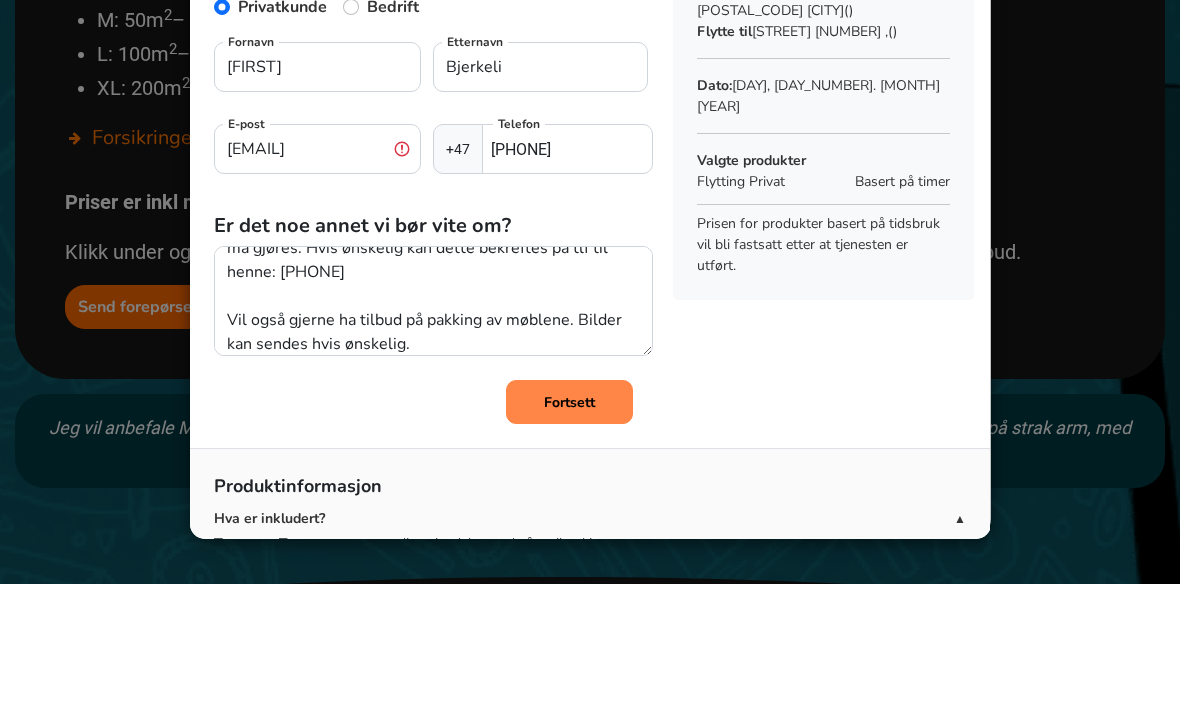 click on "Kundeinformasjon  Privatkunde   Bedrift  [FIRST] [LAST] [EMAIL] E-post [PHONE] Telefon Er det noe annet vi bør vite om? Hei, jeg bestiller dette på vegne av min søster [FIRST] [LAST] som er den som skal flytte. Hun sliter med å klare alt selv, så derfor hjelper jeg henne med alt som må gjøres. Hvis ønskelig kan dette bekreftes på tlf til henne: [PHONE]
Vil også gjerne ha tilbud på pakking av møblene. Bilder kan sendes hvis ønskelig. Fortsett Sammendrag Flytte fra  [STREET] [NUMBER], [POSTAL_CODE] [CITY]  () Flytte til  [STREET] [NUMBER] ,    () Dato:  mandag, 18. august 2025  Valgte produkter  Flytting Privat  Basert på timer  Prisen for produkter basert på tidsbruk vil bli fastsatt etter at tjenesten er utført." 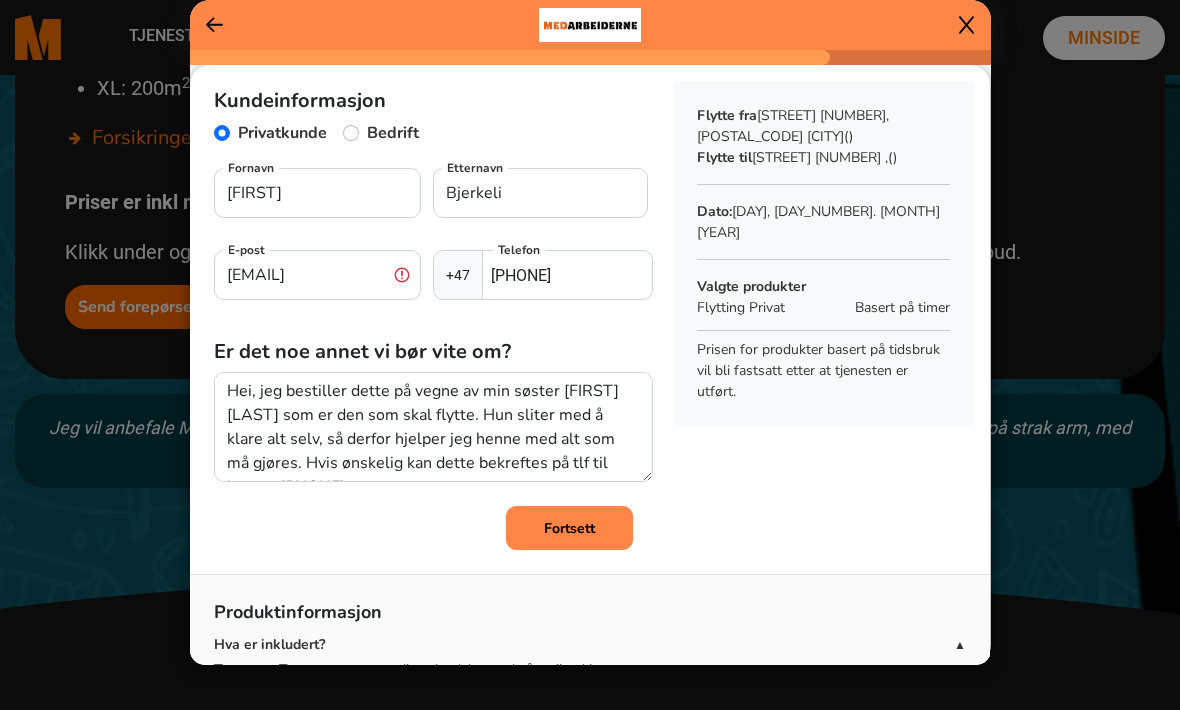 scroll, scrollTop: 0, scrollLeft: 0, axis: both 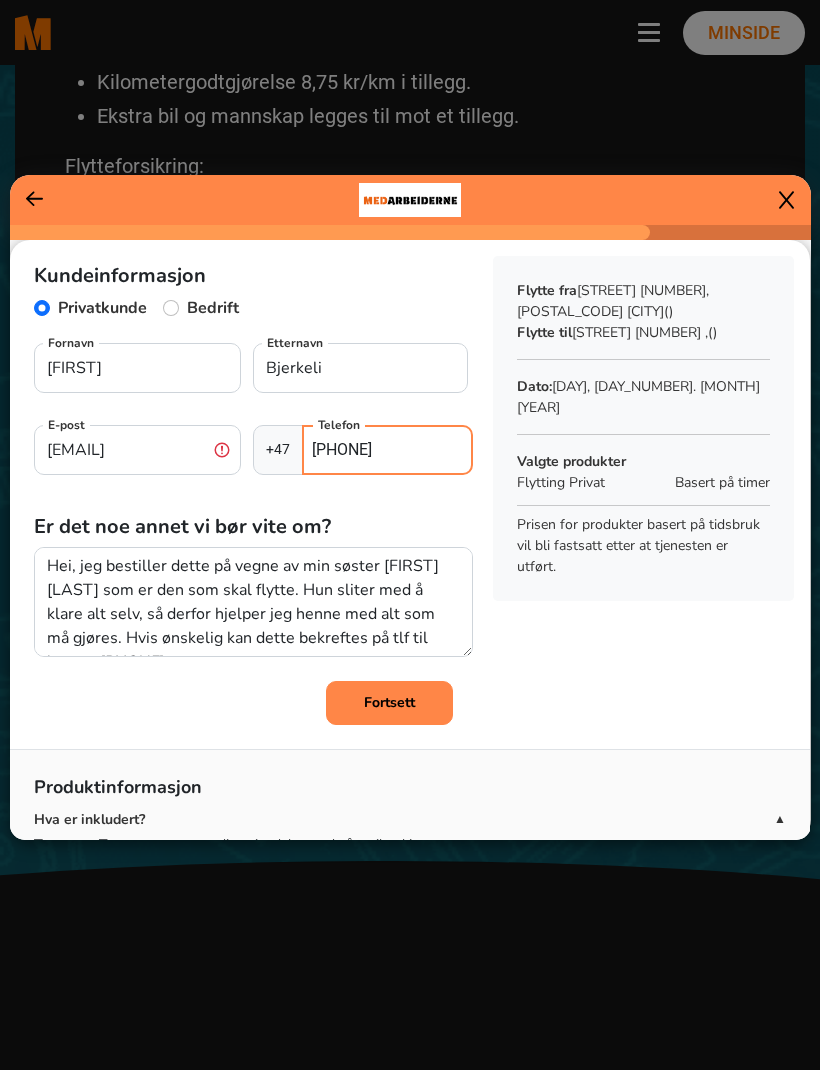 click on "[PHONE]" at bounding box center (387, 450) 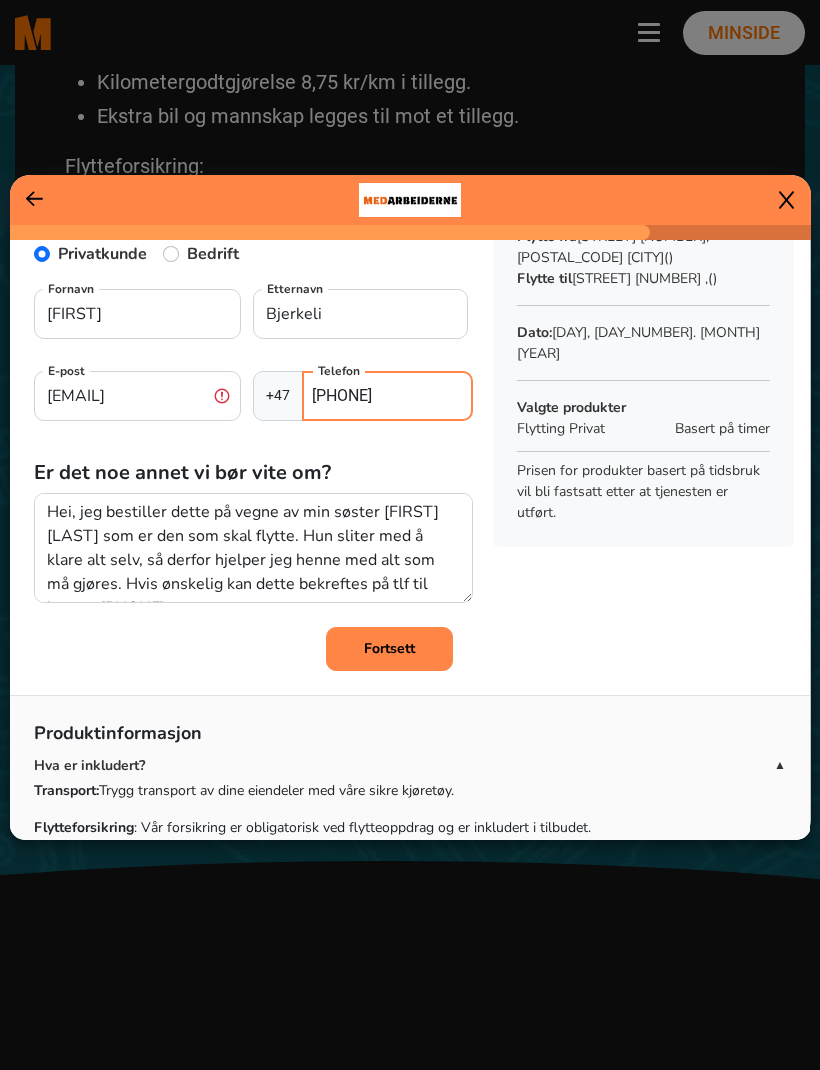 scroll, scrollTop: 67, scrollLeft: 0, axis: vertical 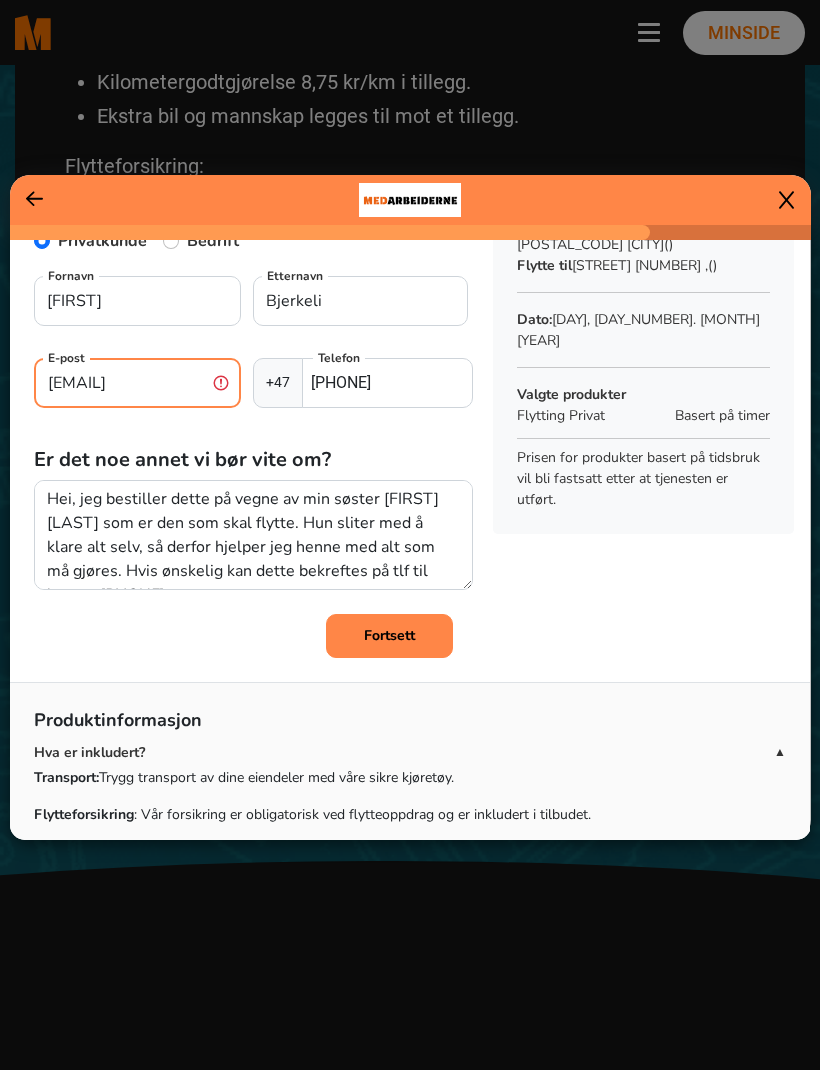click on "[EMAIL]" at bounding box center (137, 383) 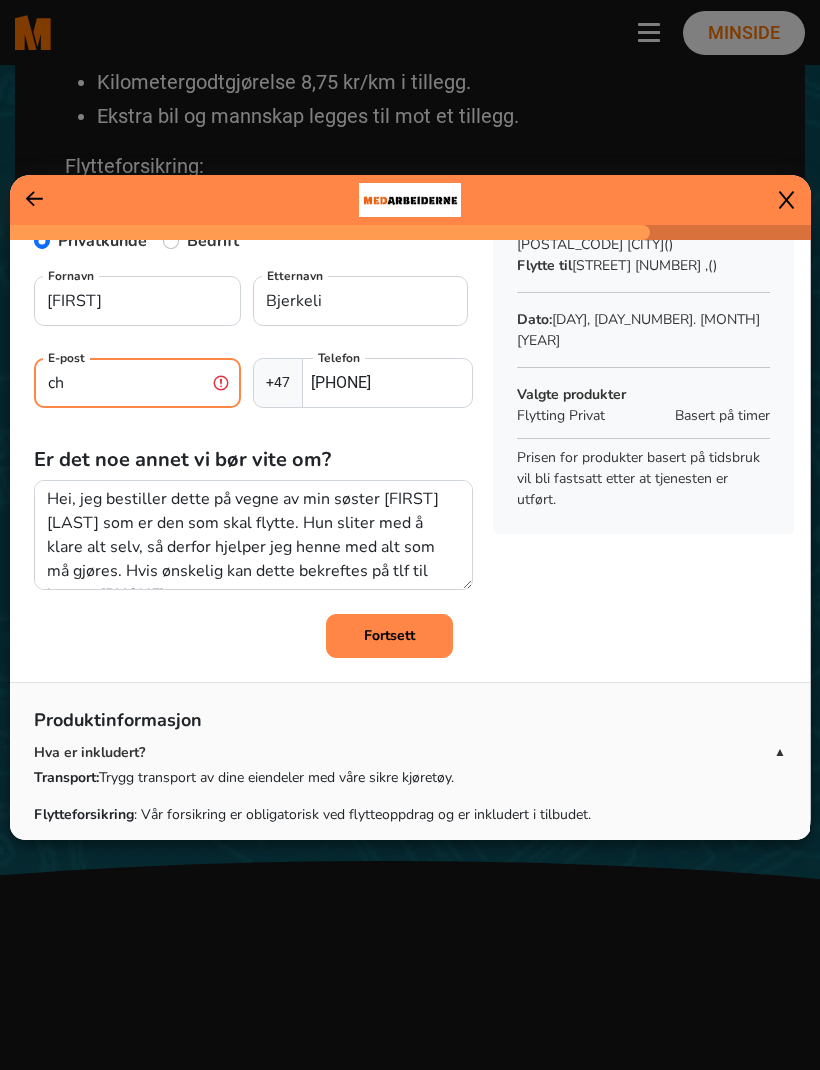 type on "c" 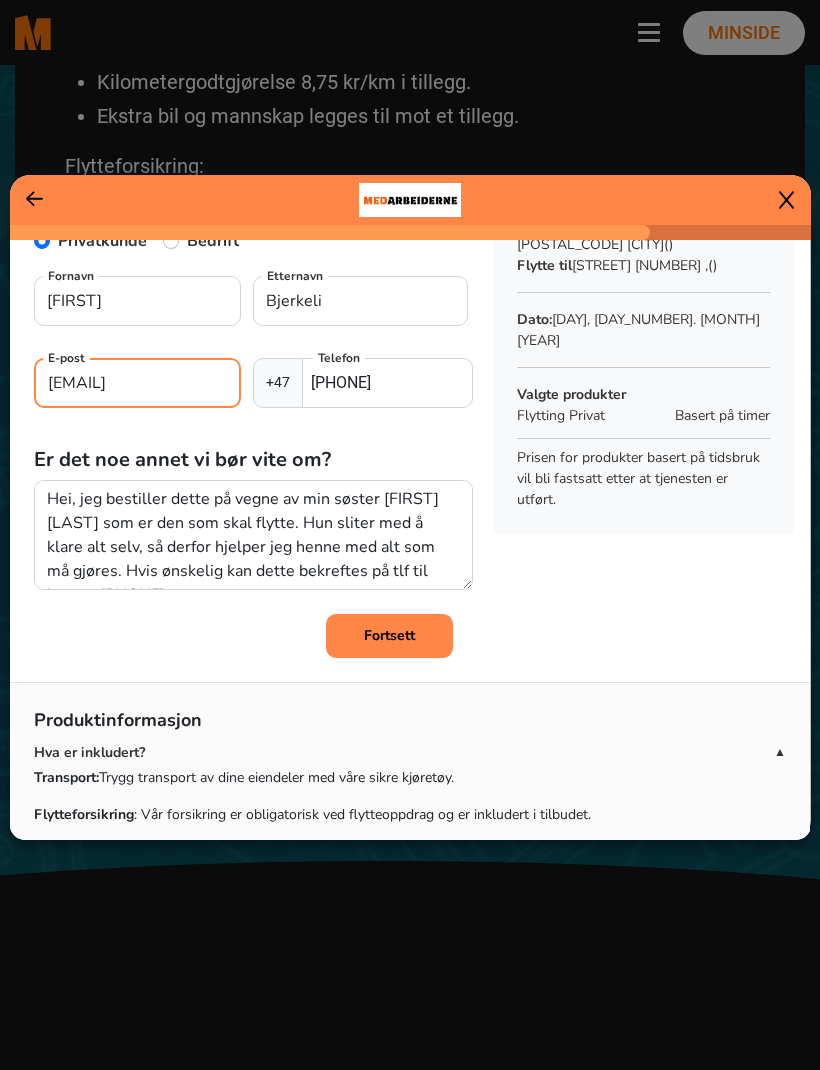type on "[EMAIL]" 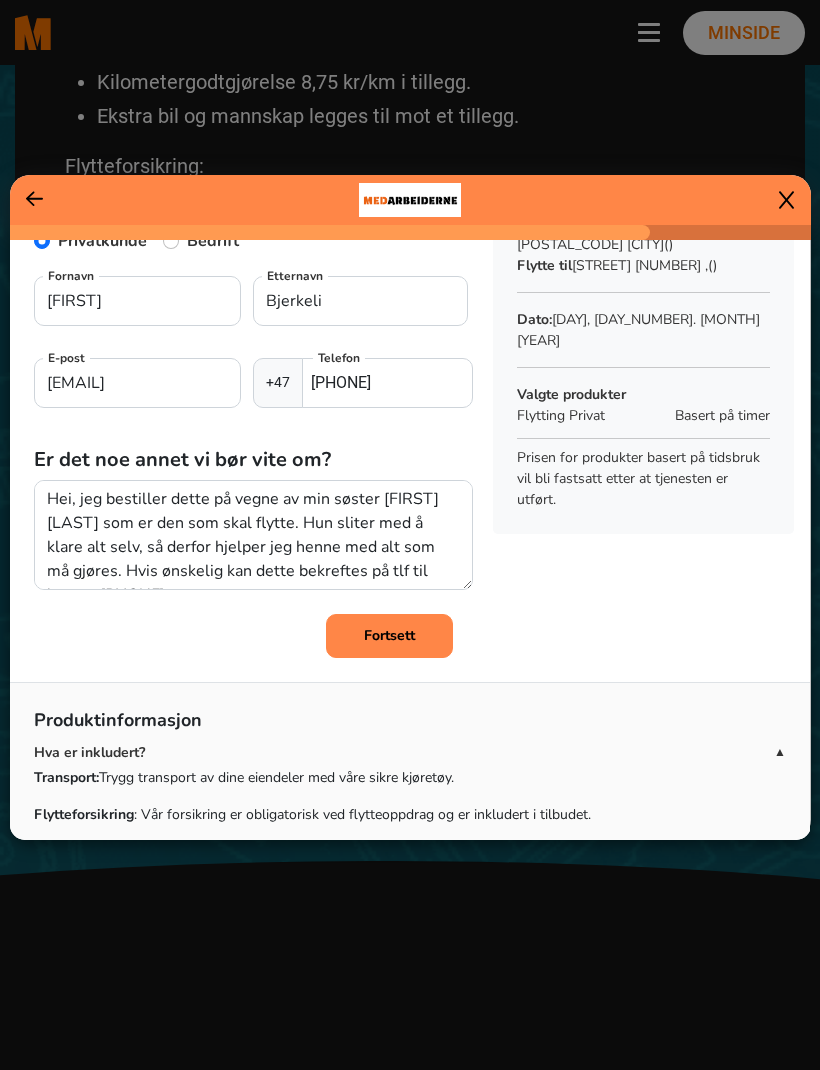 click on "Kundeinformasjon  Privatkunde   Bedrift  [FIRST] [LAST] E-post [EMAIL] Telefon [PHONE] Er det noe annet vi bør vite om? Hei, jeg bestiller dette på vegne av min søster [FIRST] [LAST] som er den som skal flytte. Hun sliter med å klare alt selv, så derfor hjelper jeg henne med alt som må gjøres. Hvis ønskelig kan dette bekreftes på tlf til henne: [PHONE]
Vil også gjerne ha tilbud på pakking av møblene. Bilder kan sendes hvis ønskelig. Fortsett Sammendrag Flytte fra  [STREET] [NUMBER], [POSTAL_CODE] [CITY]  () Flytte til  [STREET] [NUMBER] ,    () Dato:  mandag, 18. august 2025  Valgte produkter  Flytting Privat  Basert på timer  Prisen for produkter basert på tidsbruk vil bli fastsatt etter at tjenesten er utført.  Produktinformasjon Hva er inkludert?  ▲ Transport:  Trygg transport av dine eiendeler med våre sikre kjøretøy. Flytteforsikring : Vår forsikring er obligatorisk ved flytteoppdrag og er inkludert i tilbudet. Lasting og lossing:  Rådgivning: ▲ ▼" 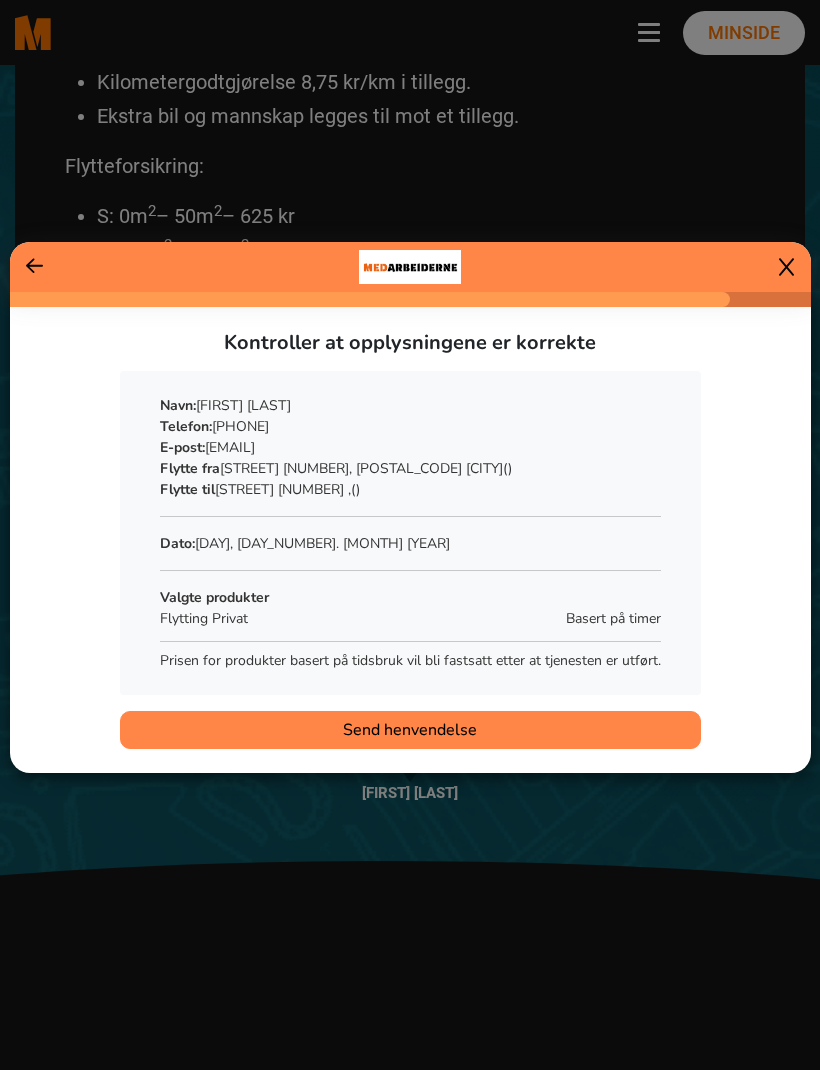click on "Send henvendelse" 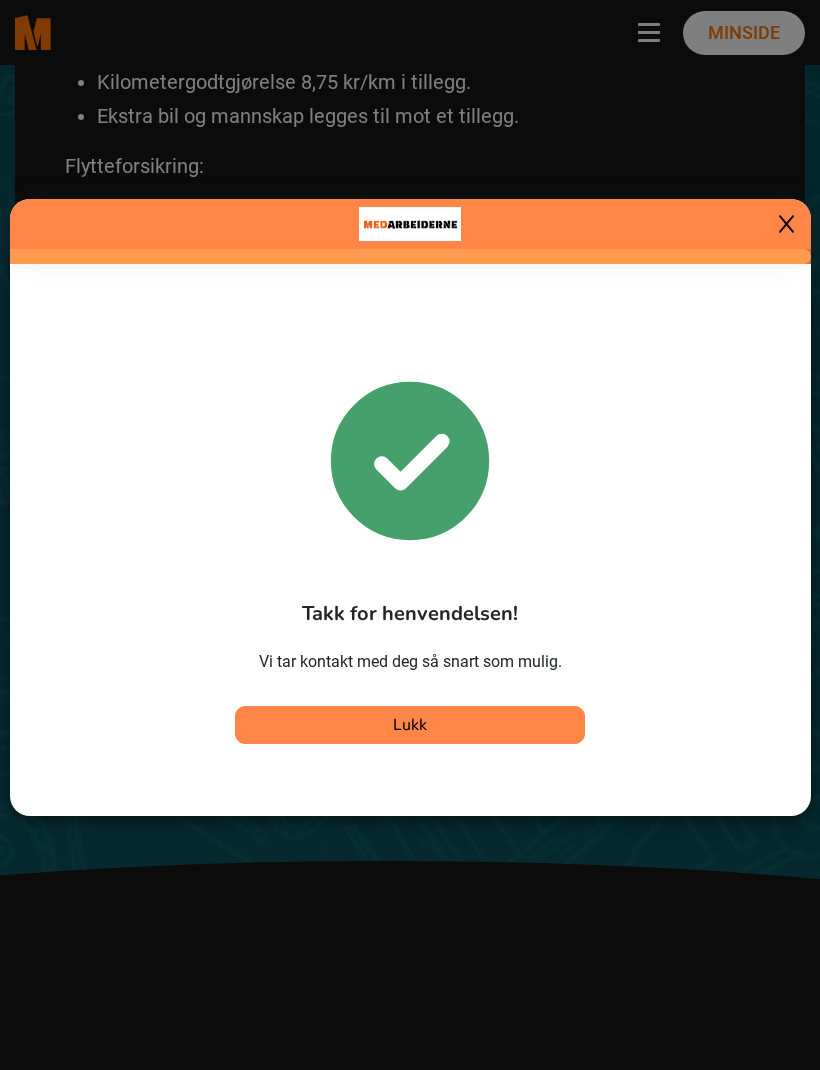 click 